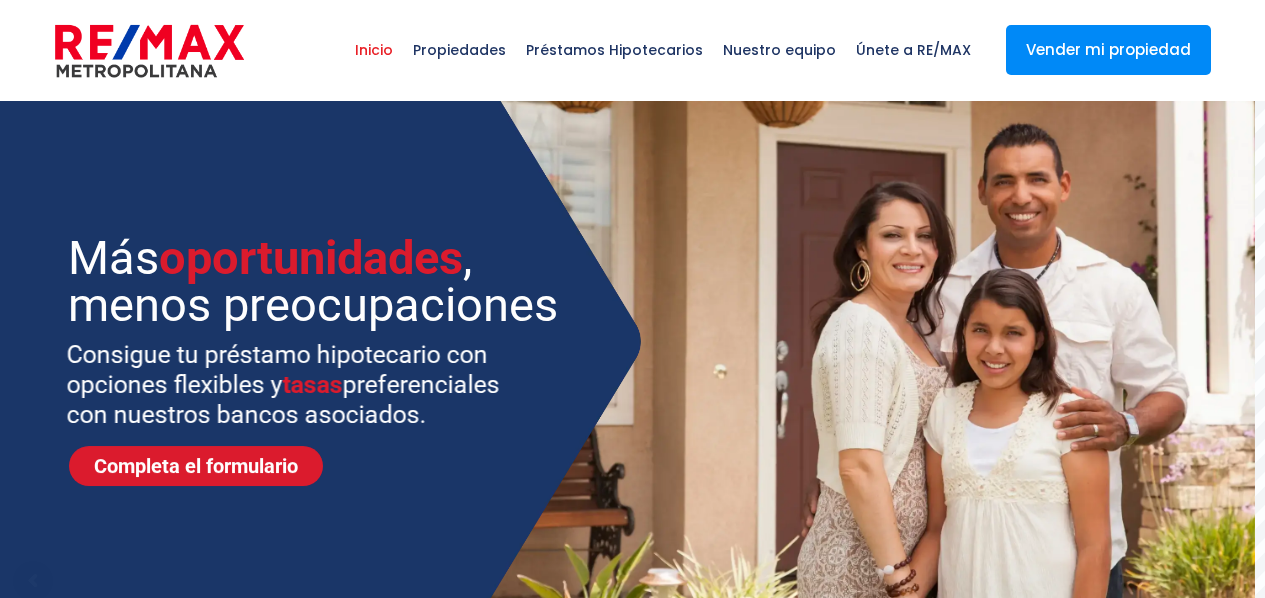 select 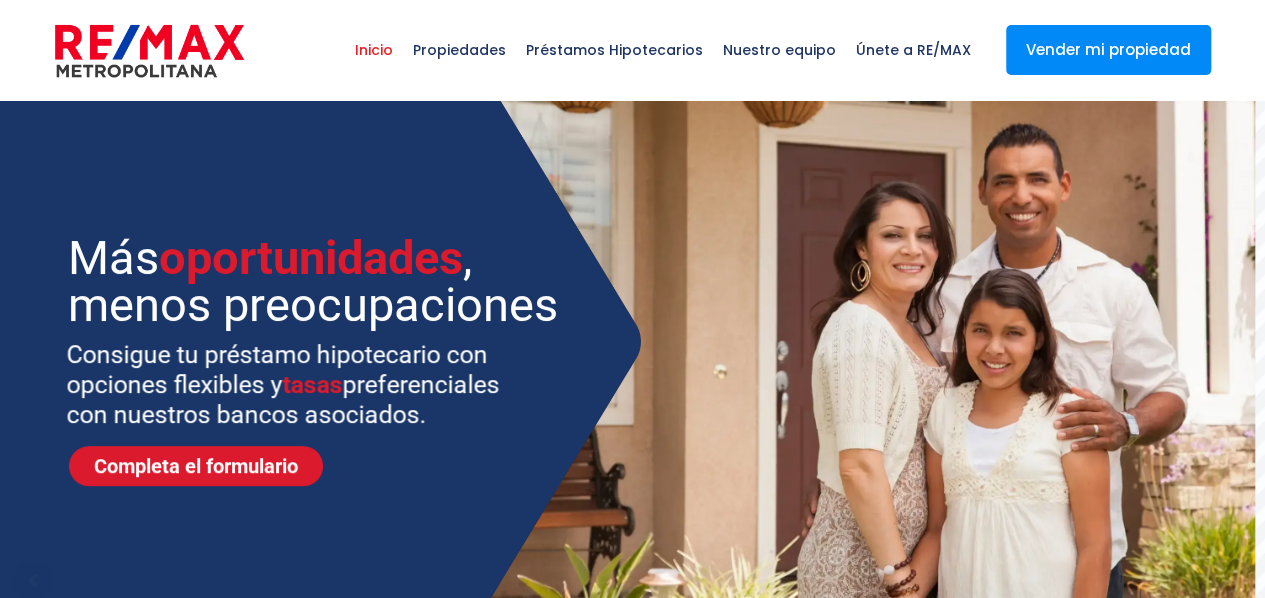 scroll, scrollTop: 0, scrollLeft: 0, axis: both 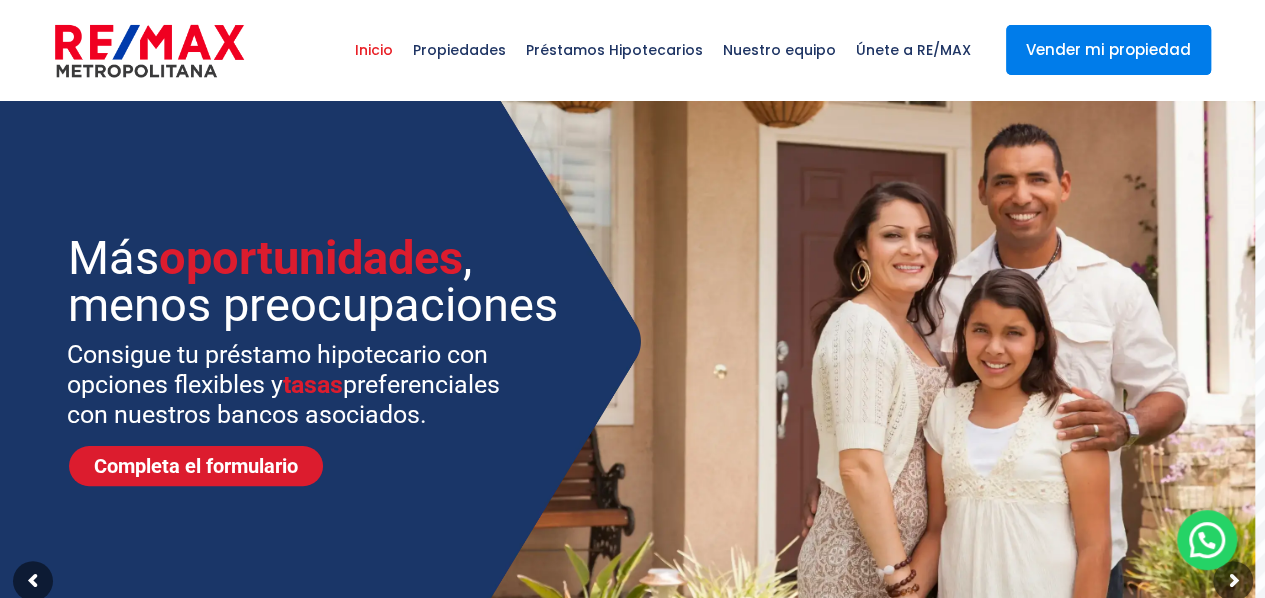 click on "Vender mi propiedad" at bounding box center [1108, 50] 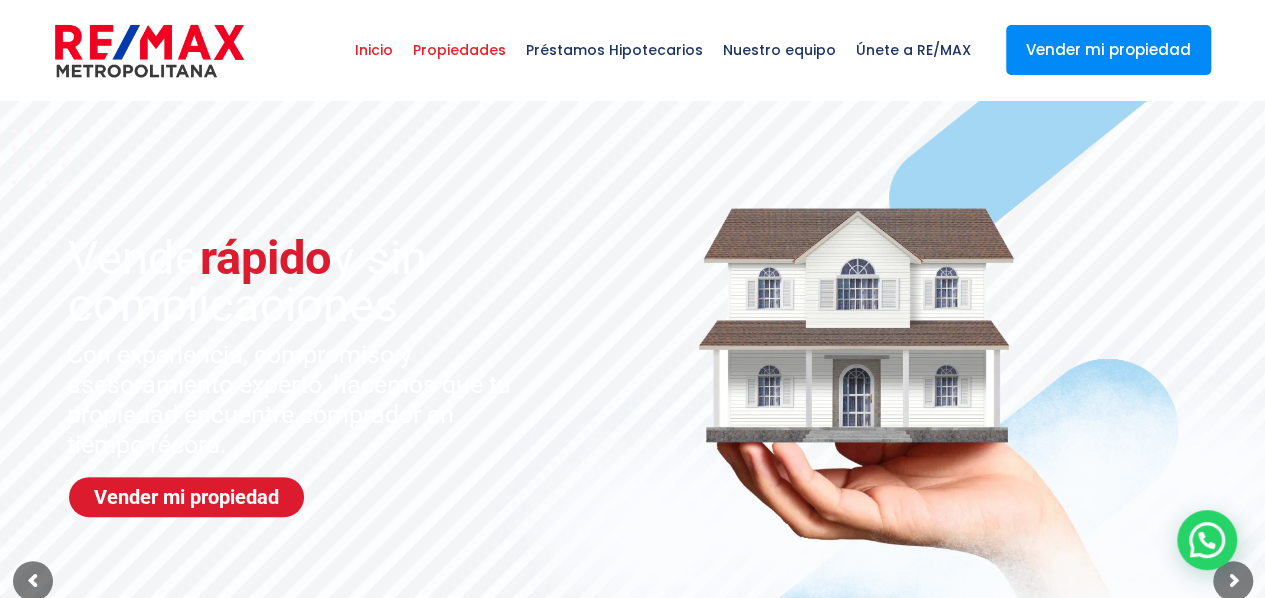 click on "Propiedades" at bounding box center [459, 50] 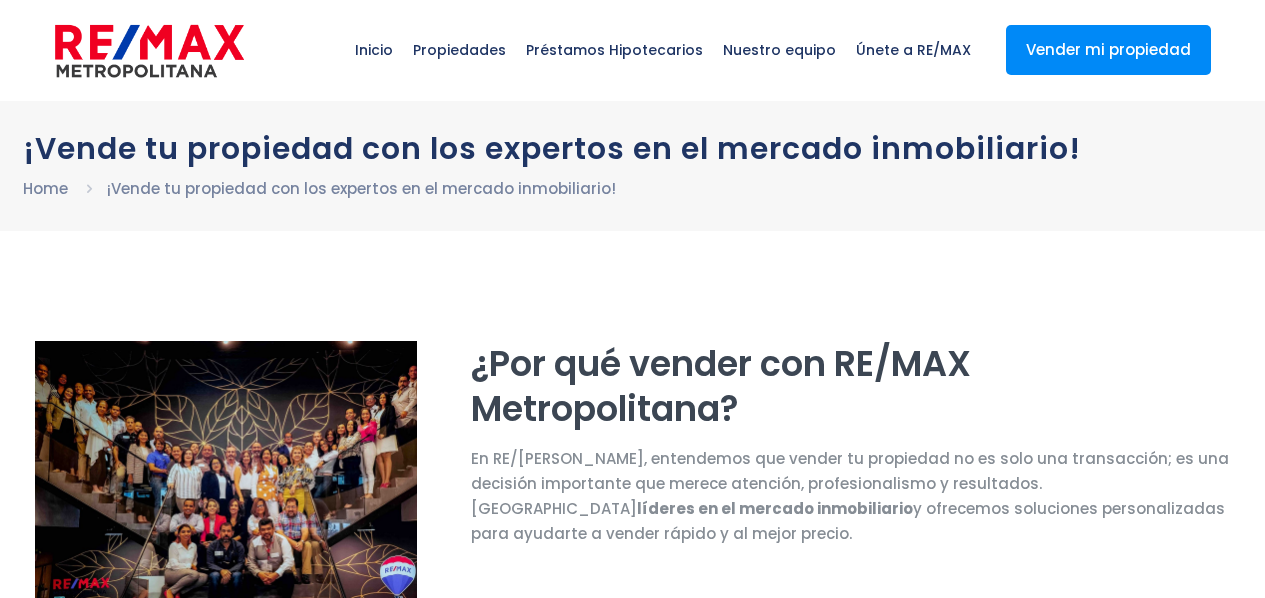 scroll, scrollTop: 0, scrollLeft: 0, axis: both 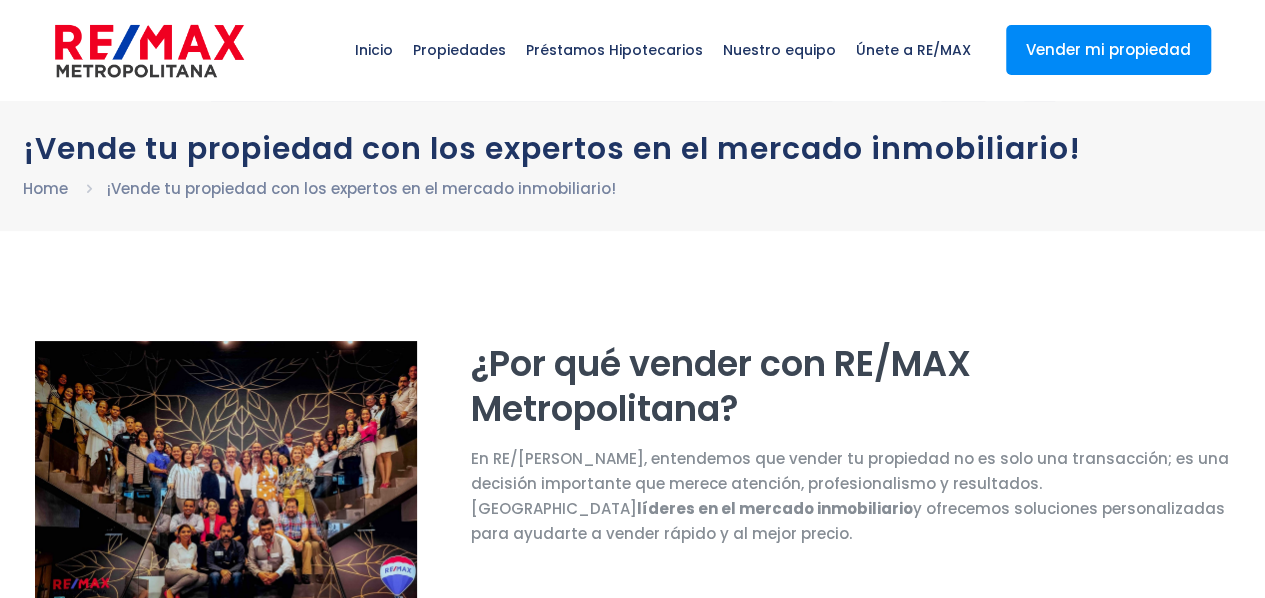 select on "DO" 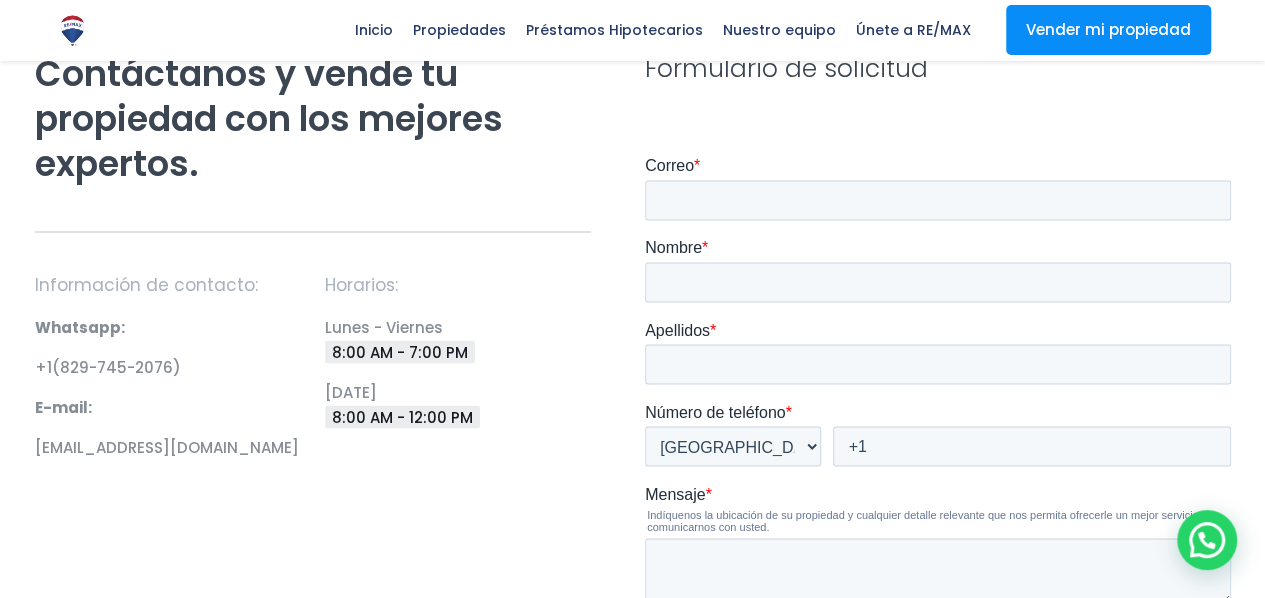 scroll, scrollTop: 1200, scrollLeft: 0, axis: vertical 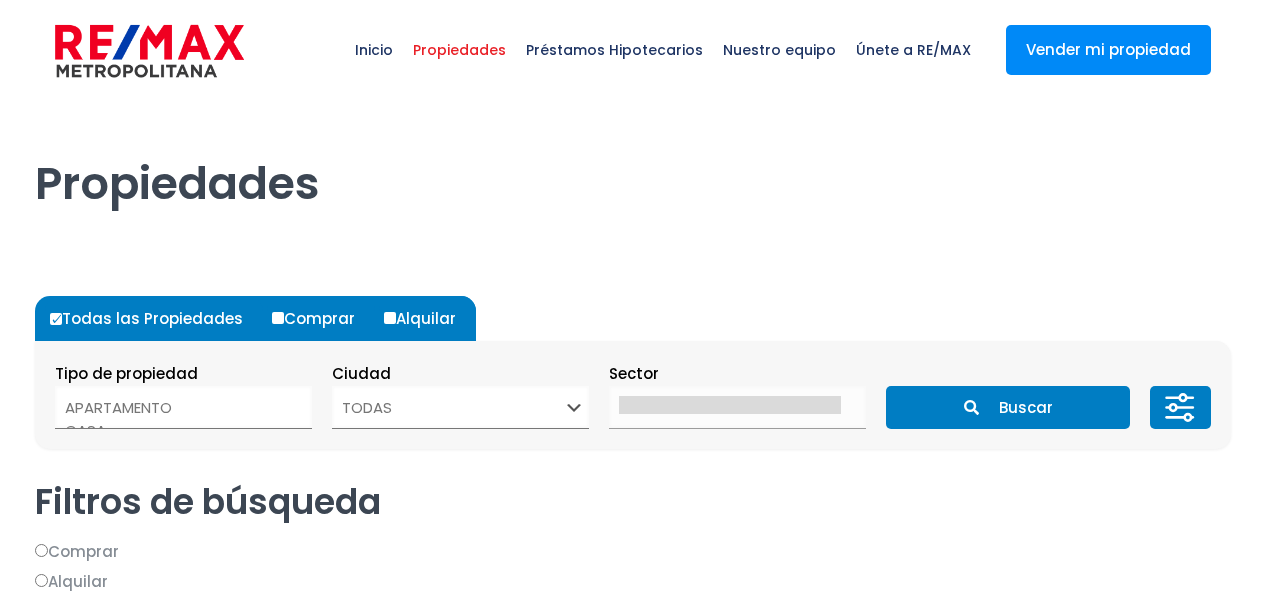 select 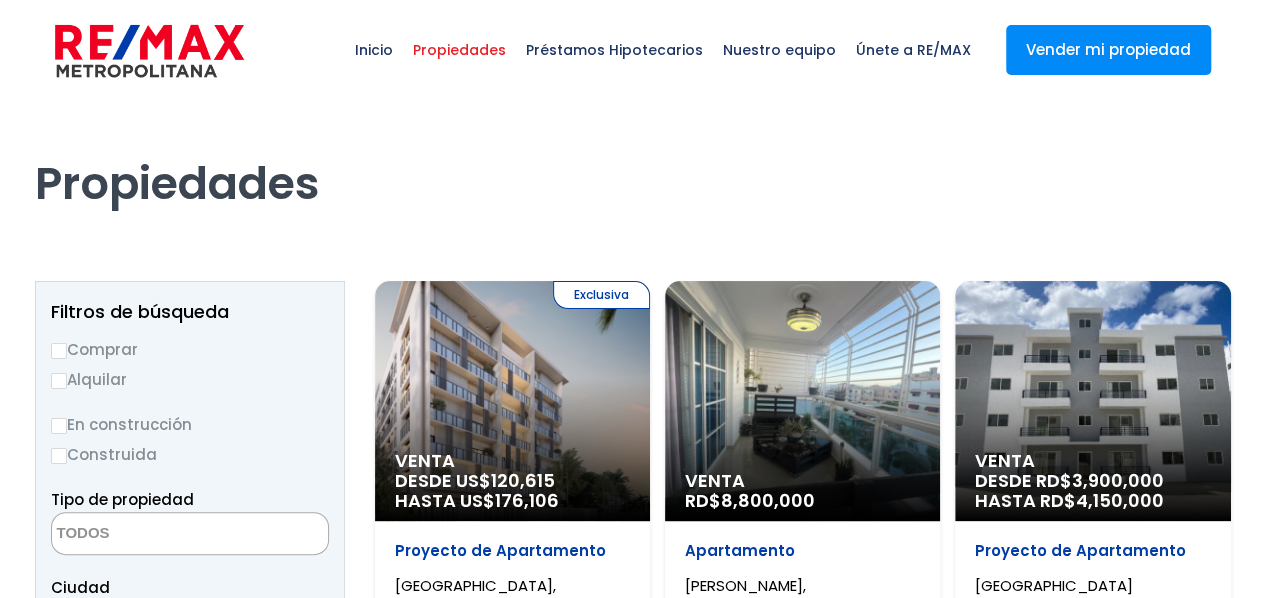 scroll, scrollTop: 0, scrollLeft: 0, axis: both 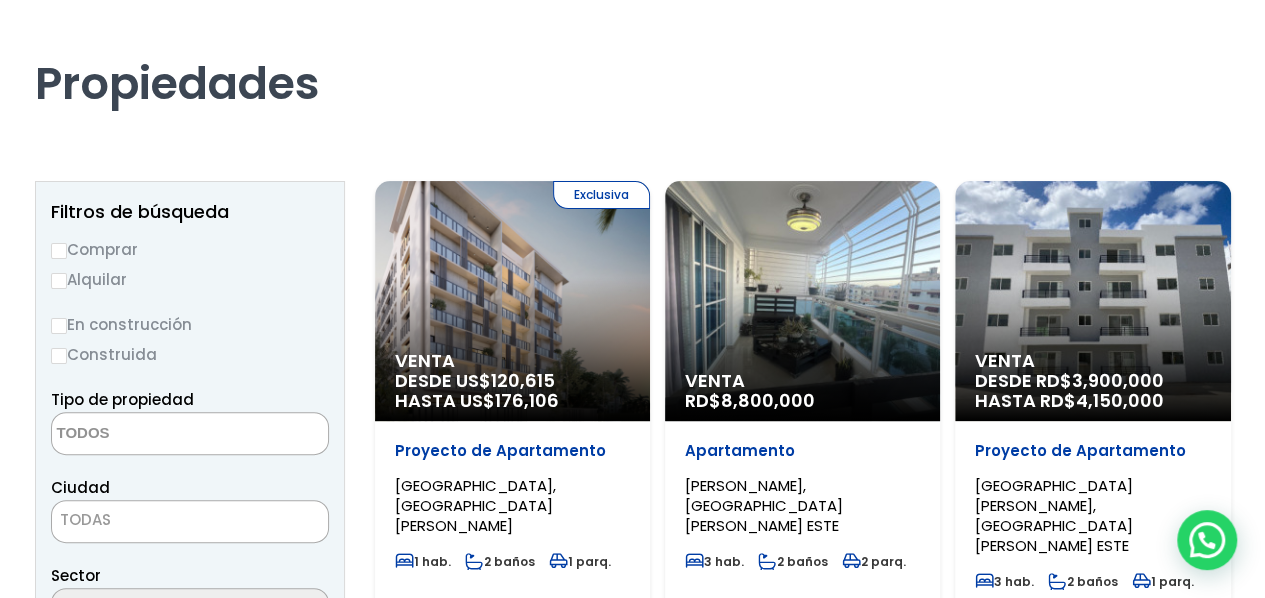 click on "Comprar" at bounding box center (190, 249) 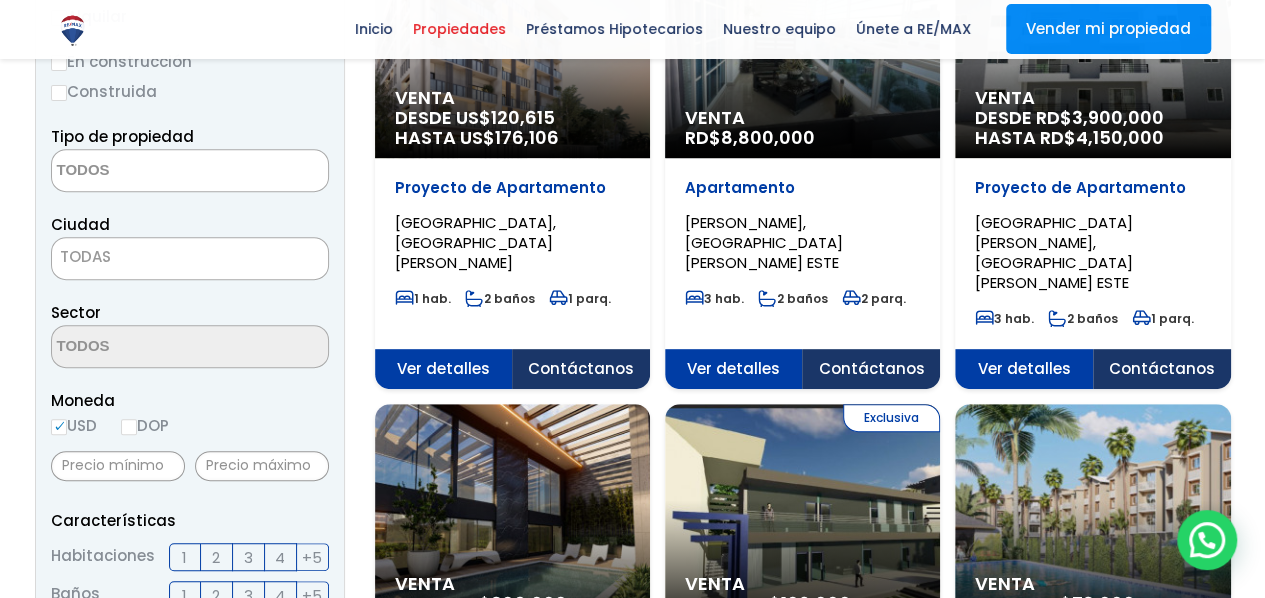 scroll, scrollTop: 400, scrollLeft: 0, axis: vertical 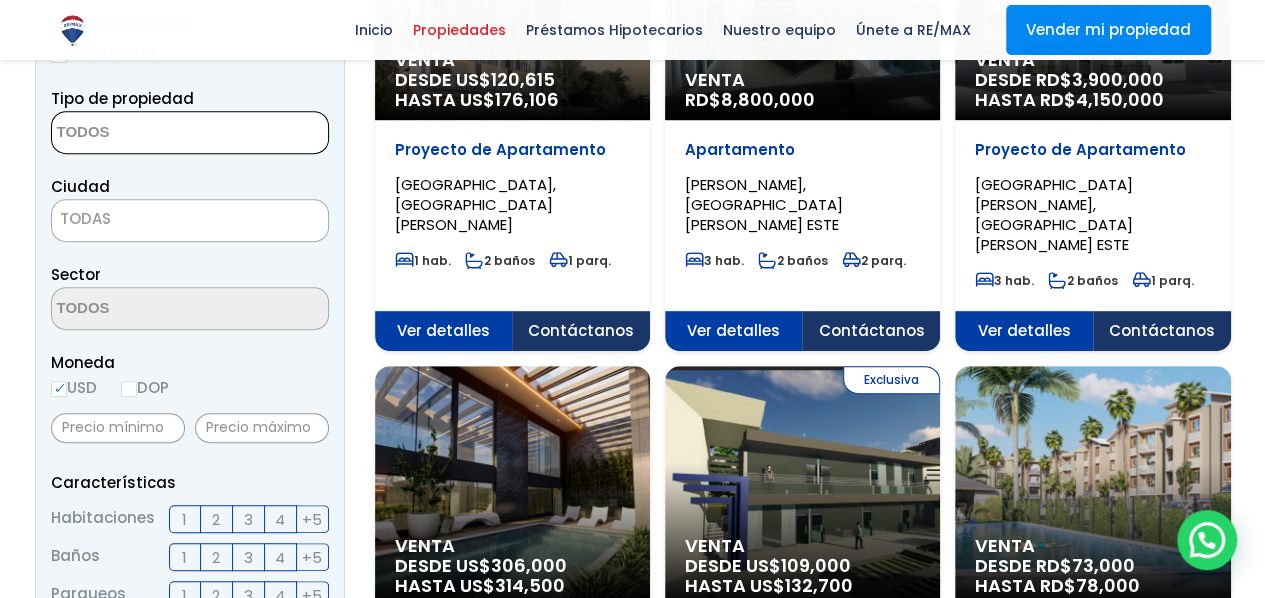 click at bounding box center [149, 133] 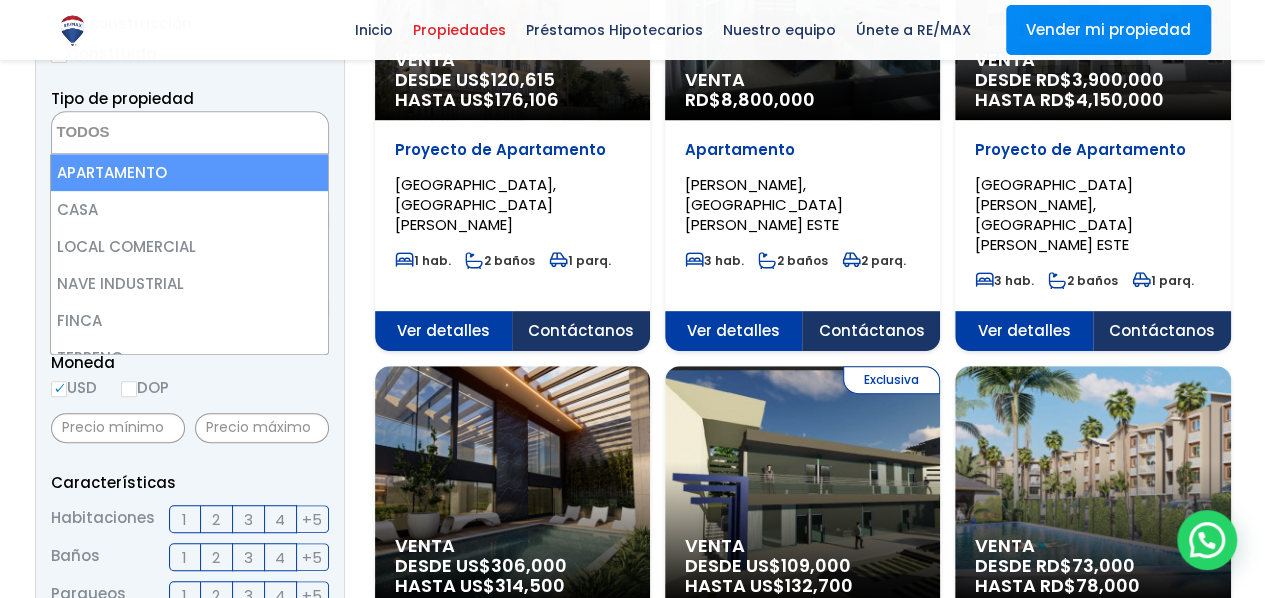 select on "apartment" 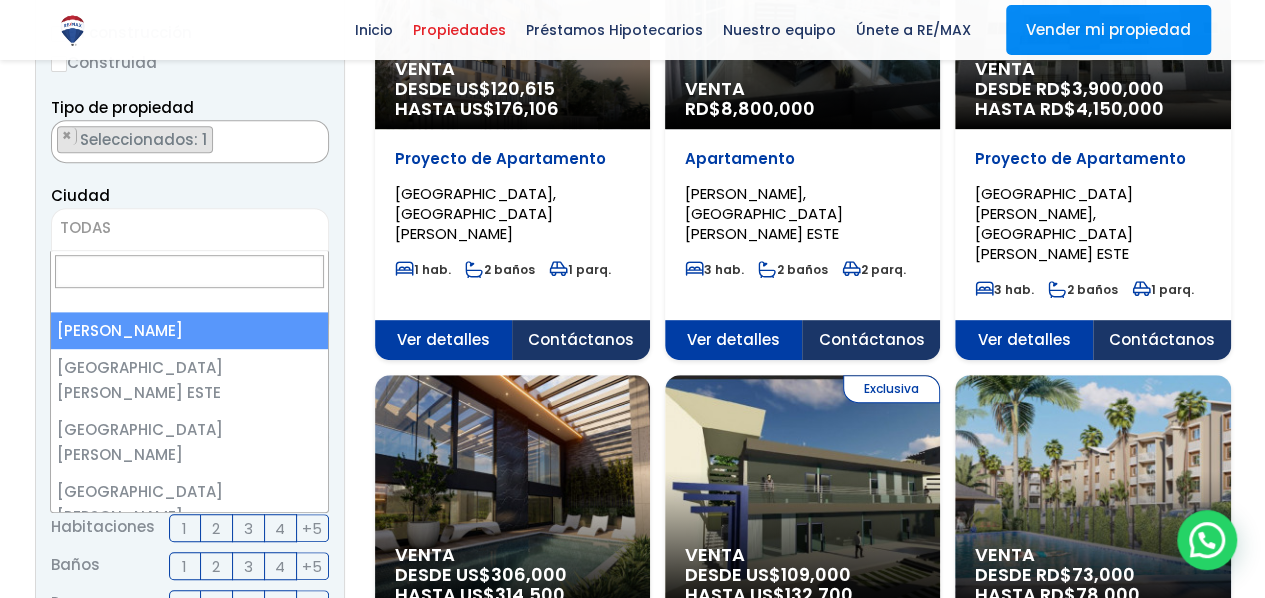 click on "TODAS" at bounding box center (85, 227) 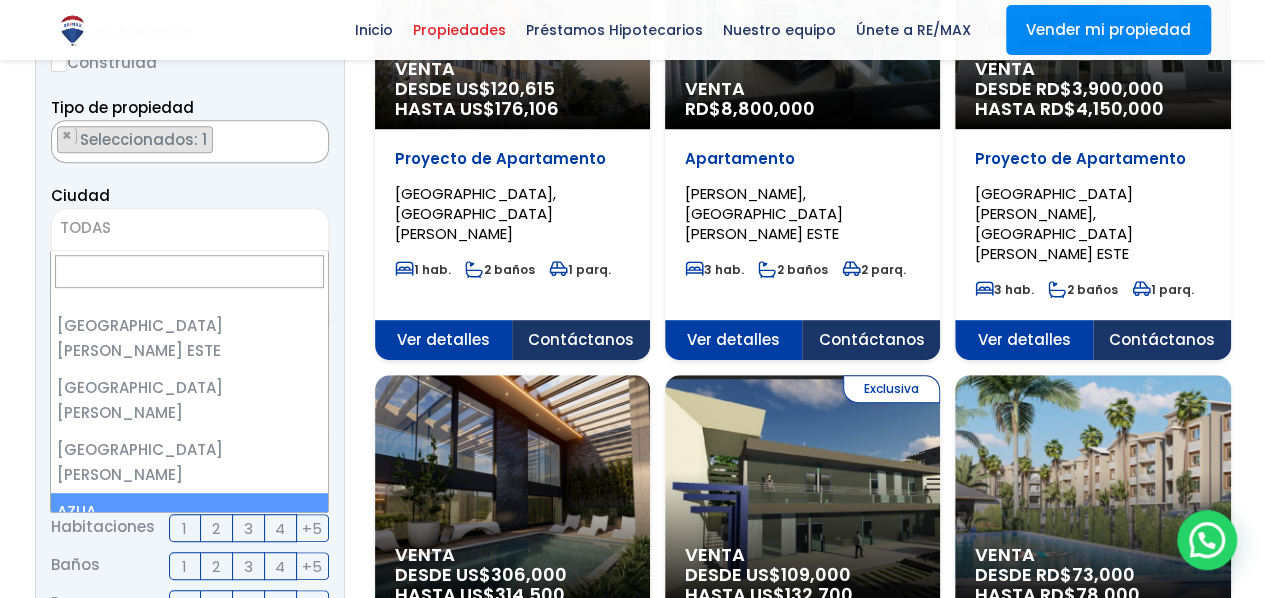 scroll, scrollTop: 0, scrollLeft: 0, axis: both 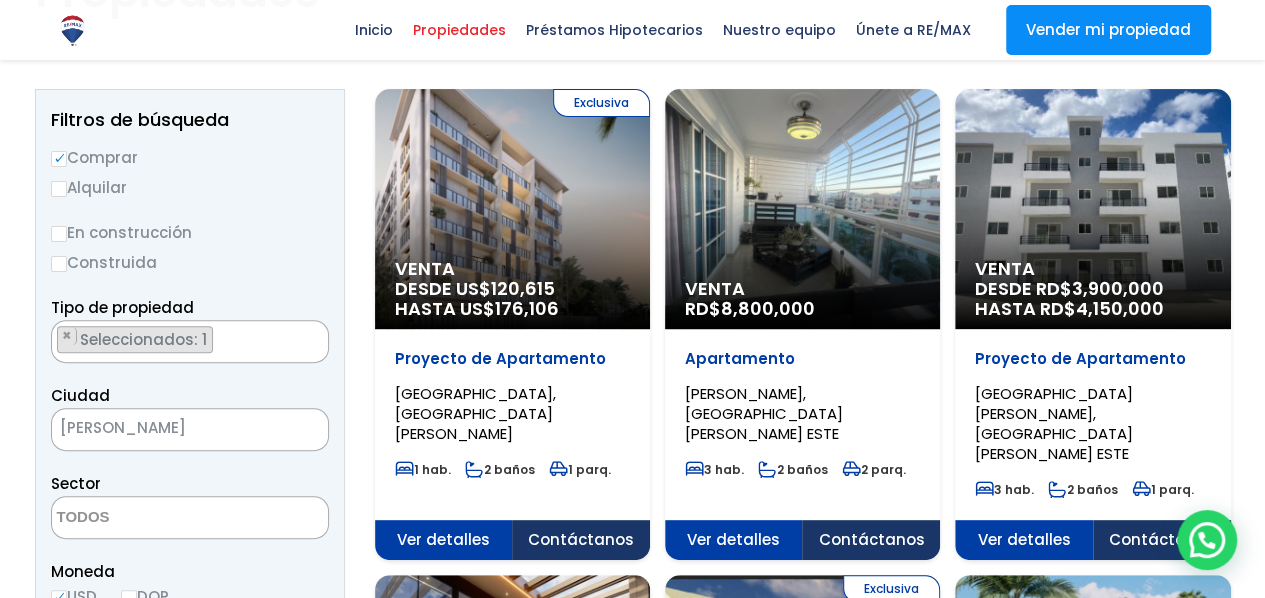 drag, startPoint x: 208, startPoint y: 435, endPoint x: 200, endPoint y: 443, distance: 11.313708 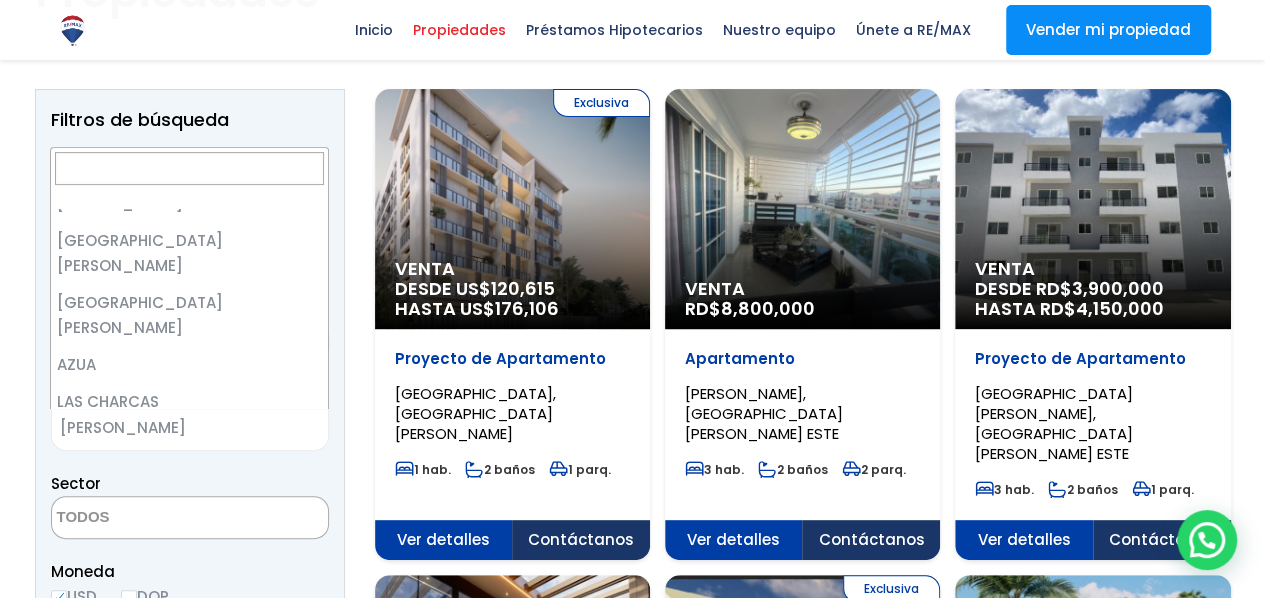 scroll, scrollTop: 0, scrollLeft: 0, axis: both 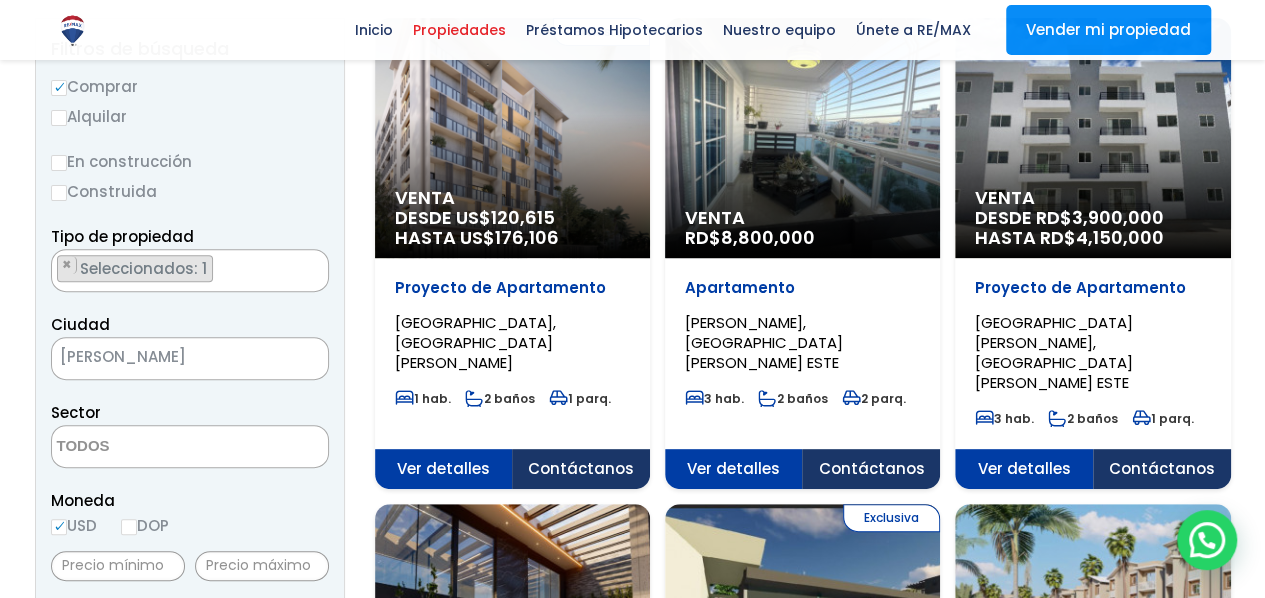 select on "3" 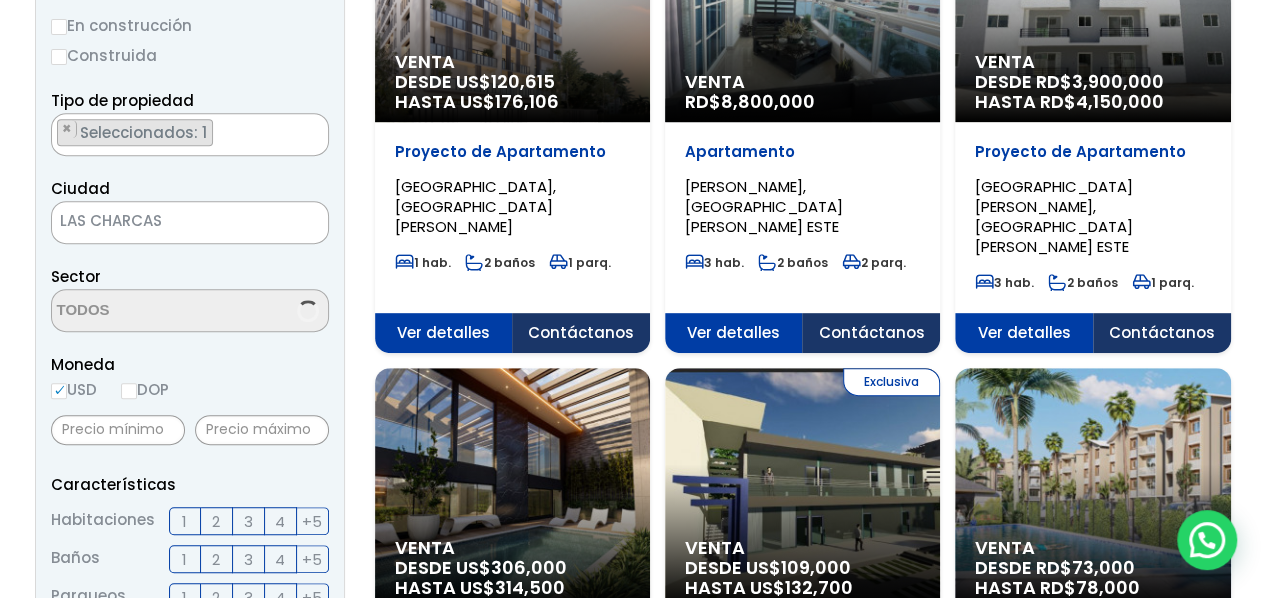 scroll, scrollTop: 400, scrollLeft: 0, axis: vertical 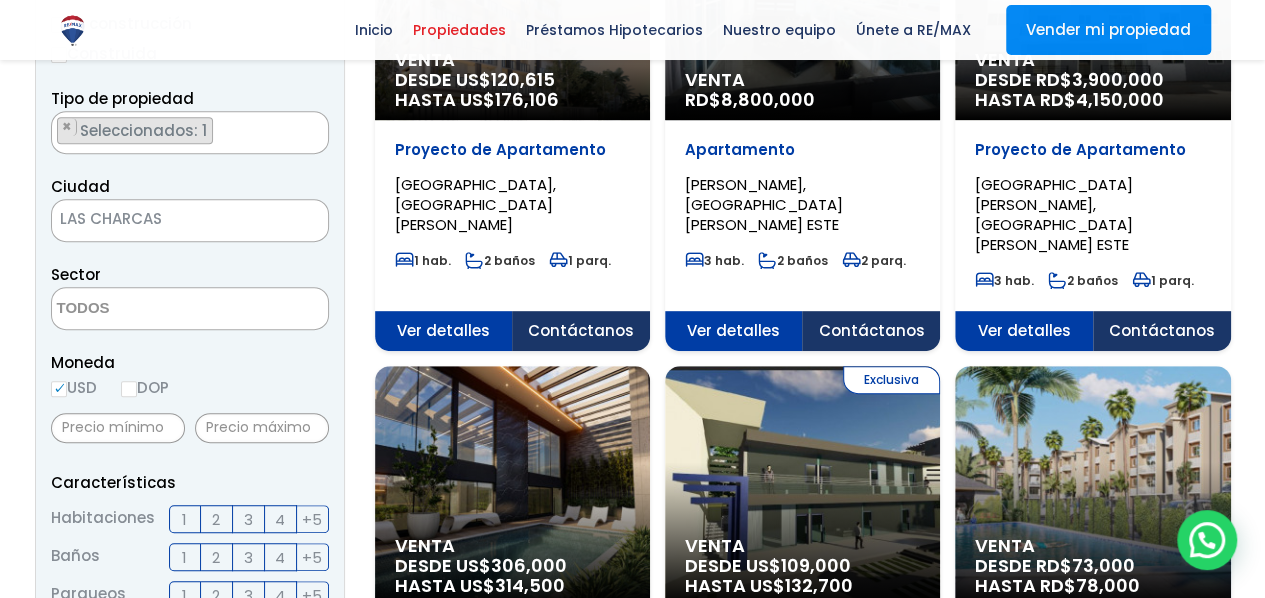 click on "LAS CHARCAS" at bounding box center [165, 219] 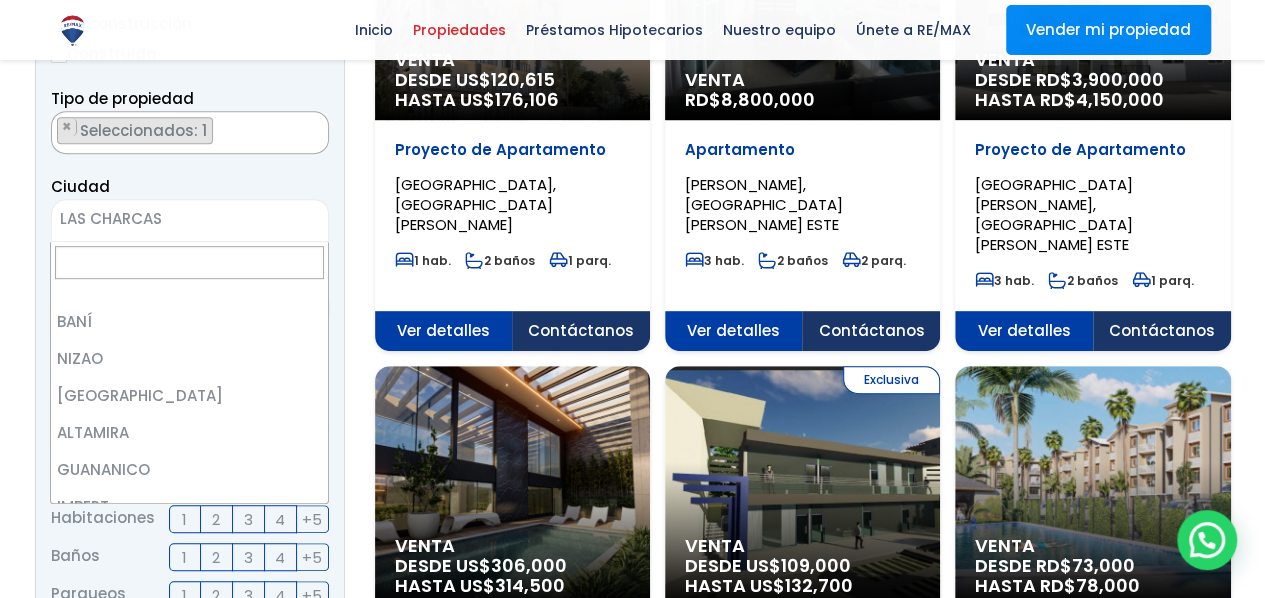 scroll, scrollTop: 3148, scrollLeft: 0, axis: vertical 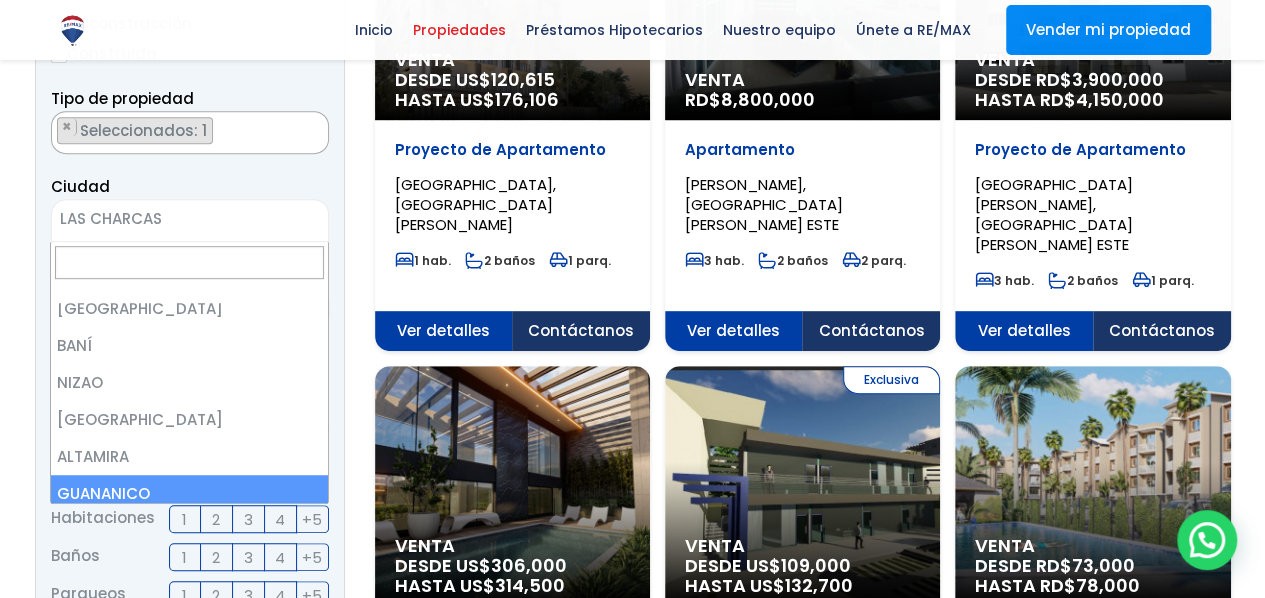 click at bounding box center (632, 1299) 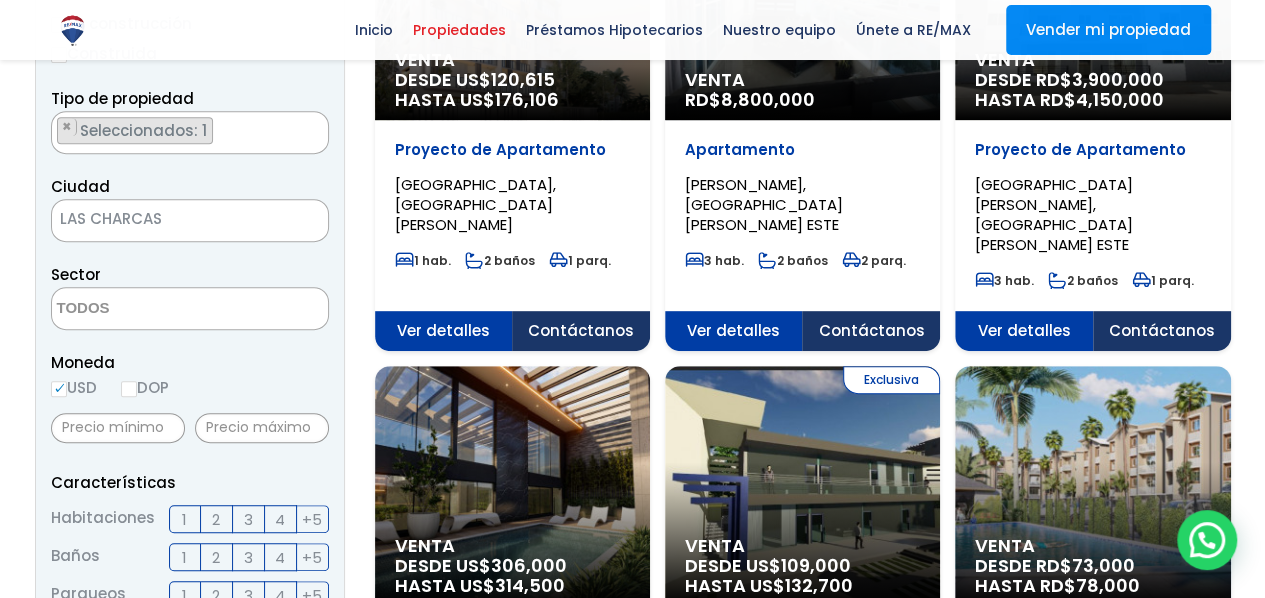 click on "LAS CHARCAS" at bounding box center [165, 219] 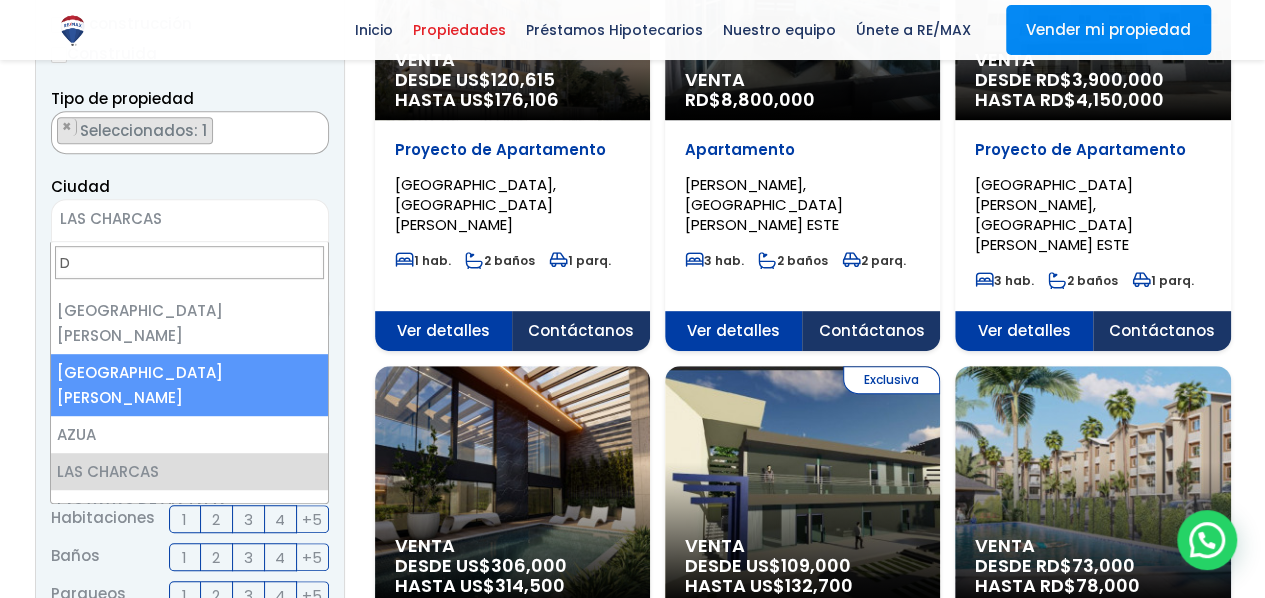 scroll, scrollTop: 0, scrollLeft: 0, axis: both 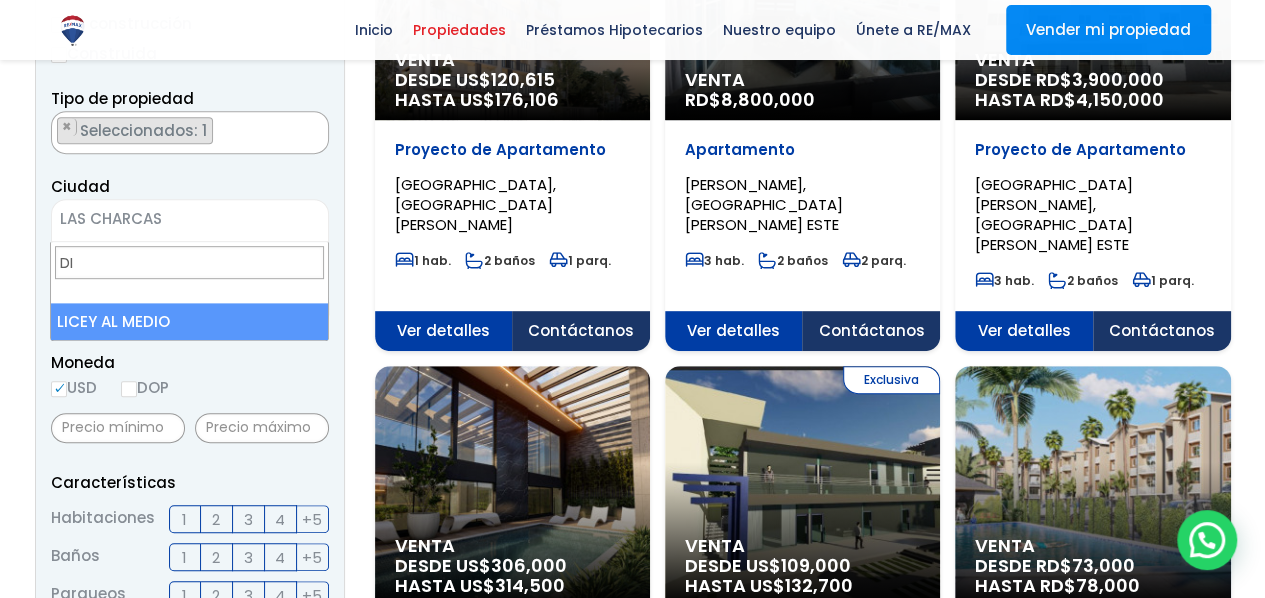 type on "D" 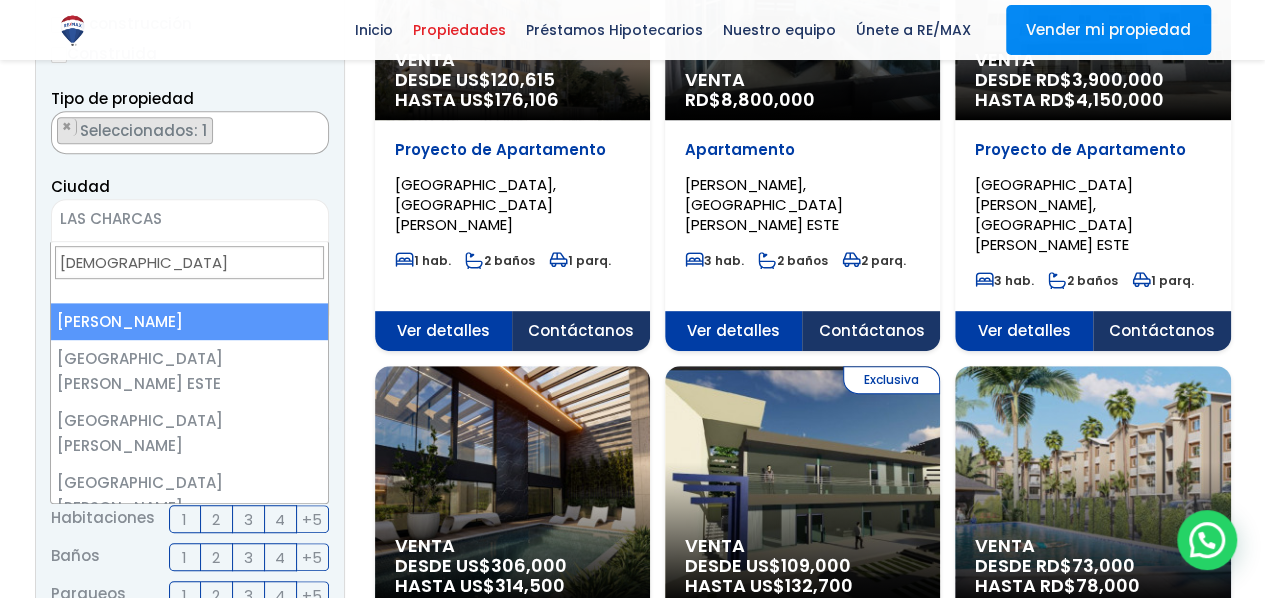type on "SANTO" 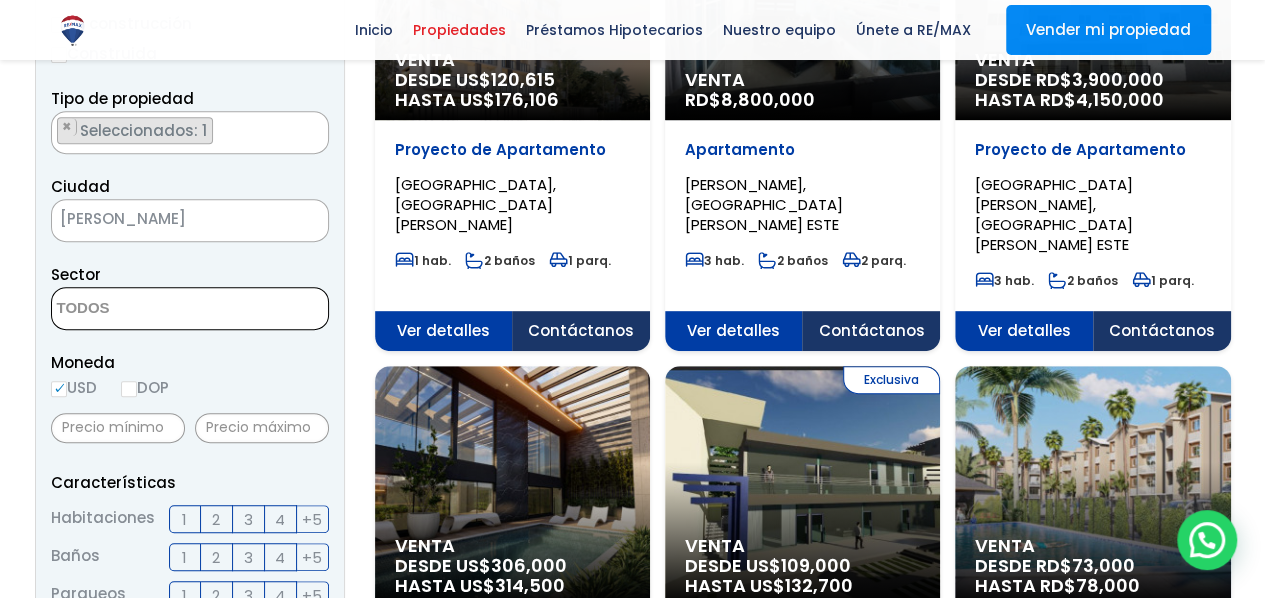 click at bounding box center (149, 309) 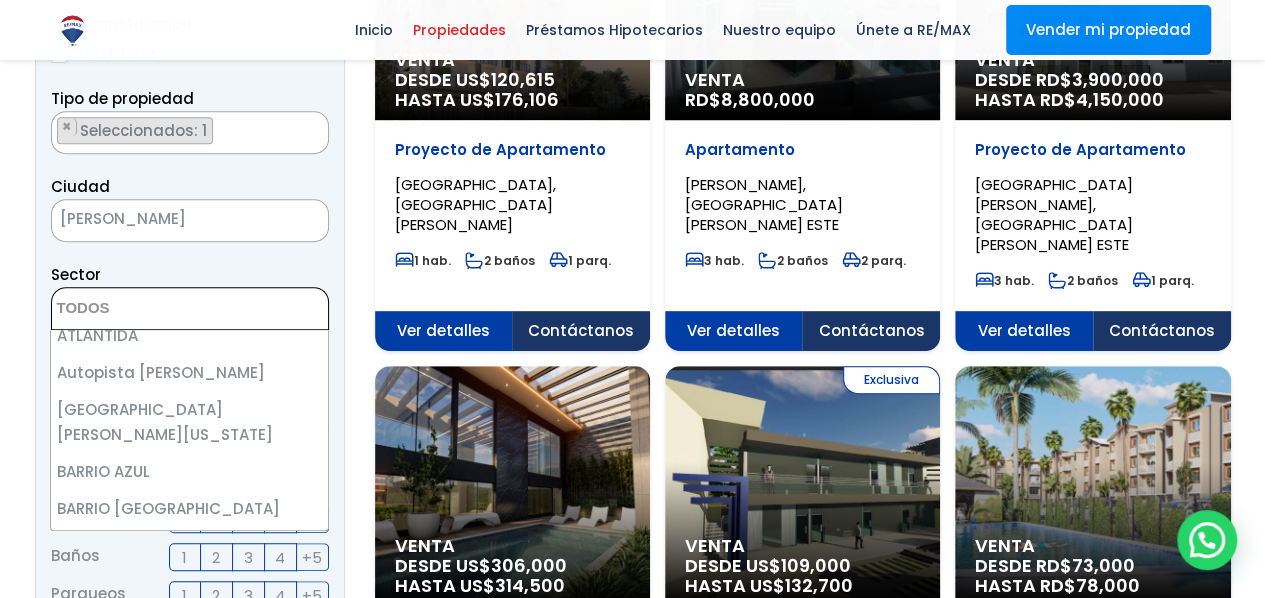 scroll, scrollTop: 0, scrollLeft: 0, axis: both 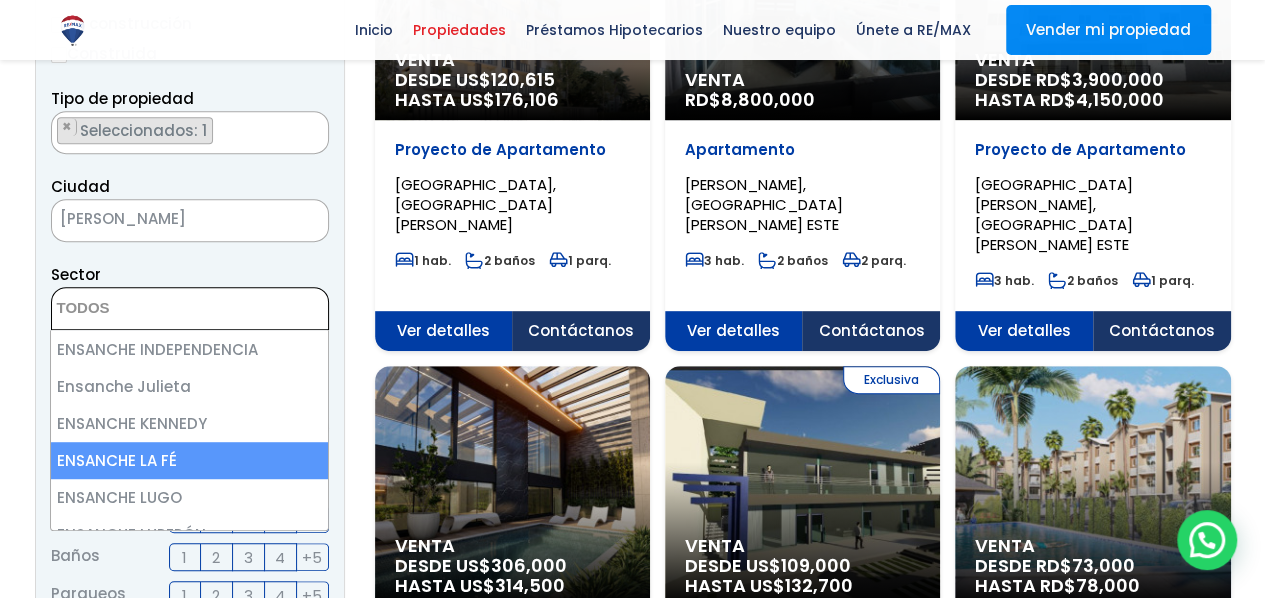 select on "185" 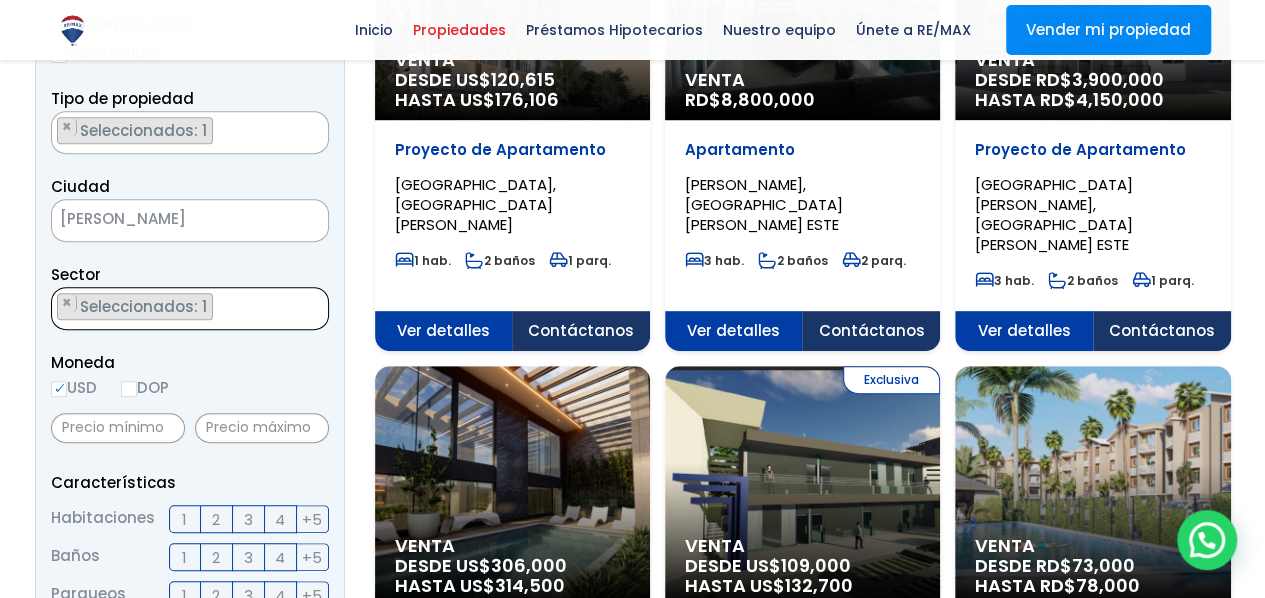 scroll, scrollTop: 1722, scrollLeft: 0, axis: vertical 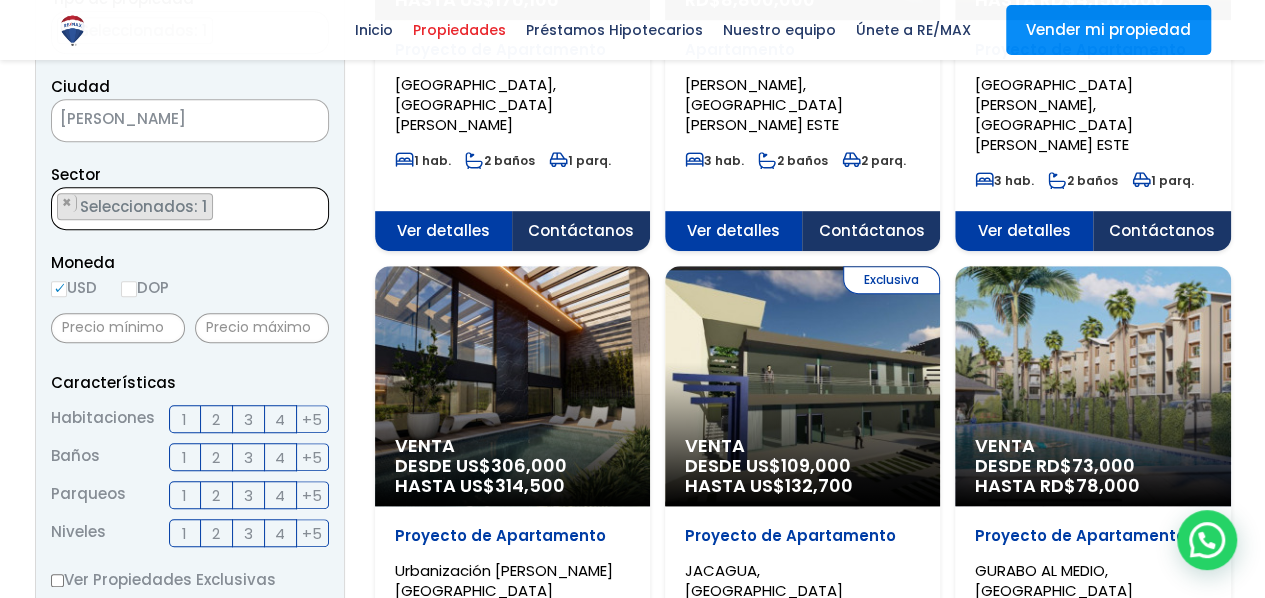 click on "DOP" at bounding box center [129, 289] 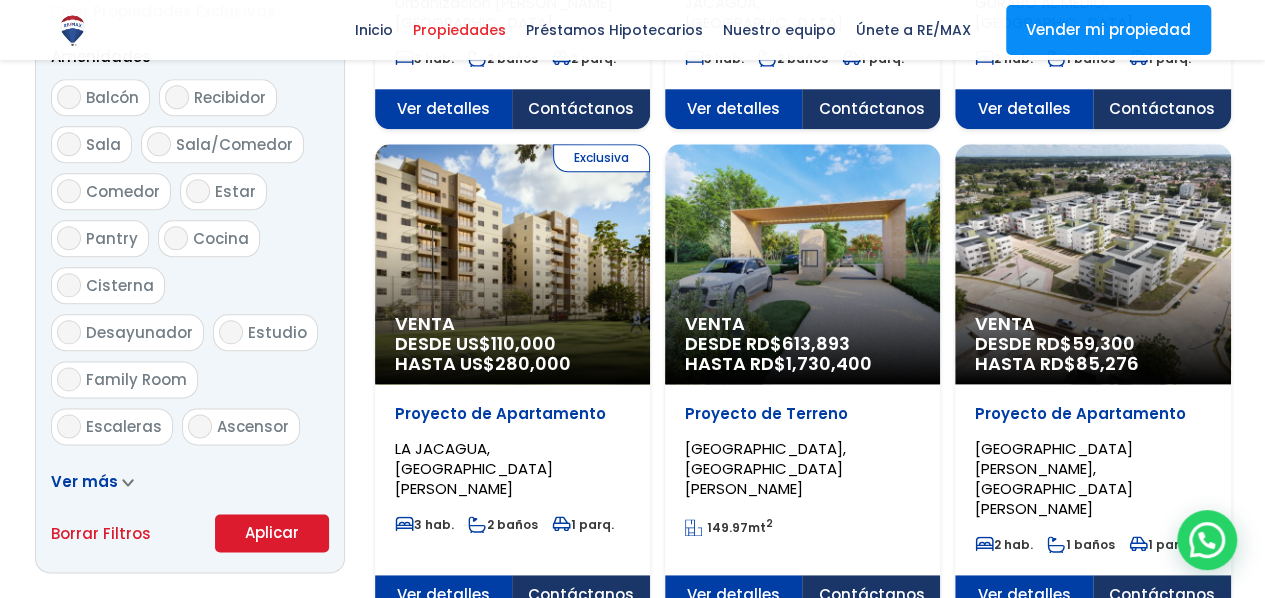 scroll, scrollTop: 1100, scrollLeft: 0, axis: vertical 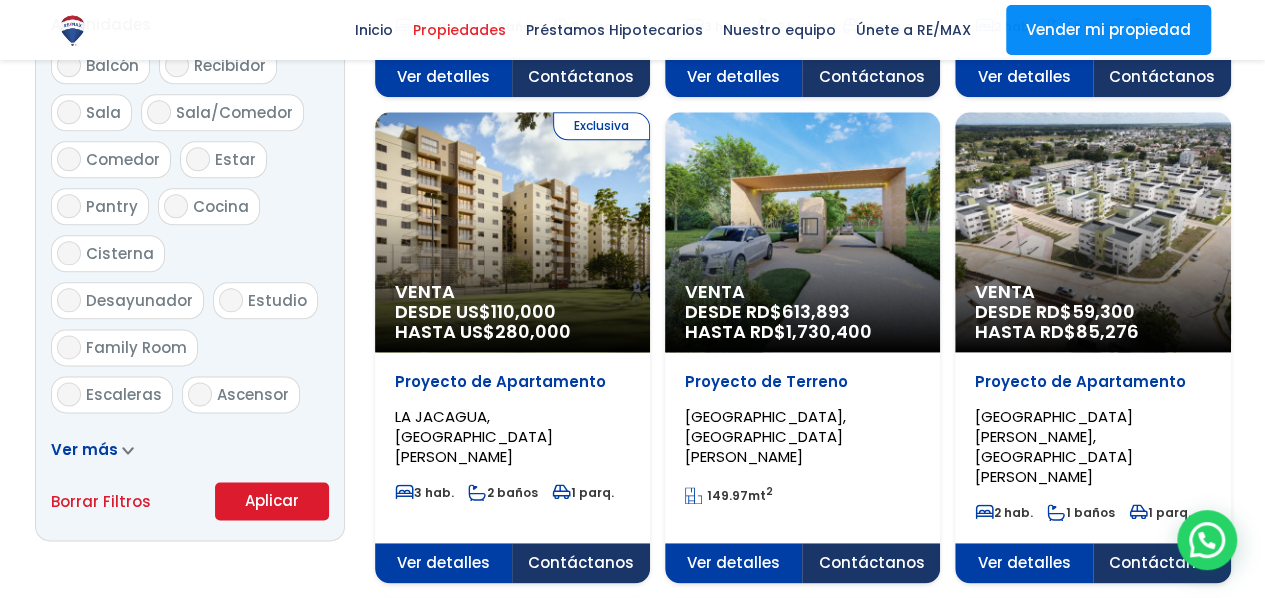click 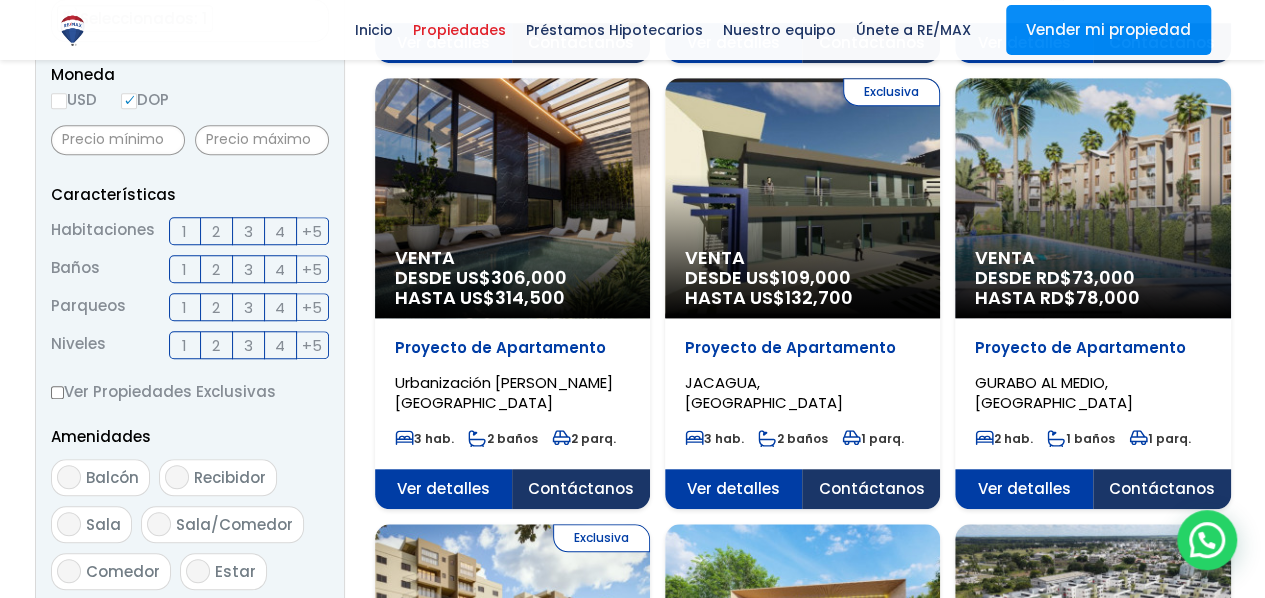 scroll, scrollTop: 600, scrollLeft: 0, axis: vertical 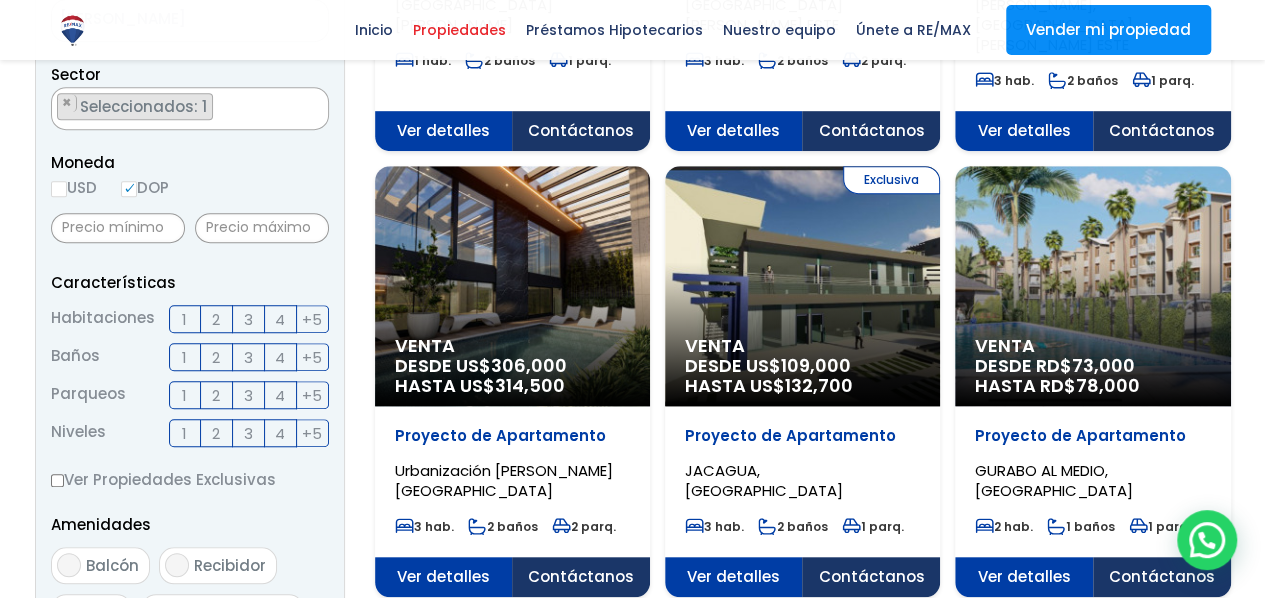 click on "Ver menos" at bounding box center [102, 2412] 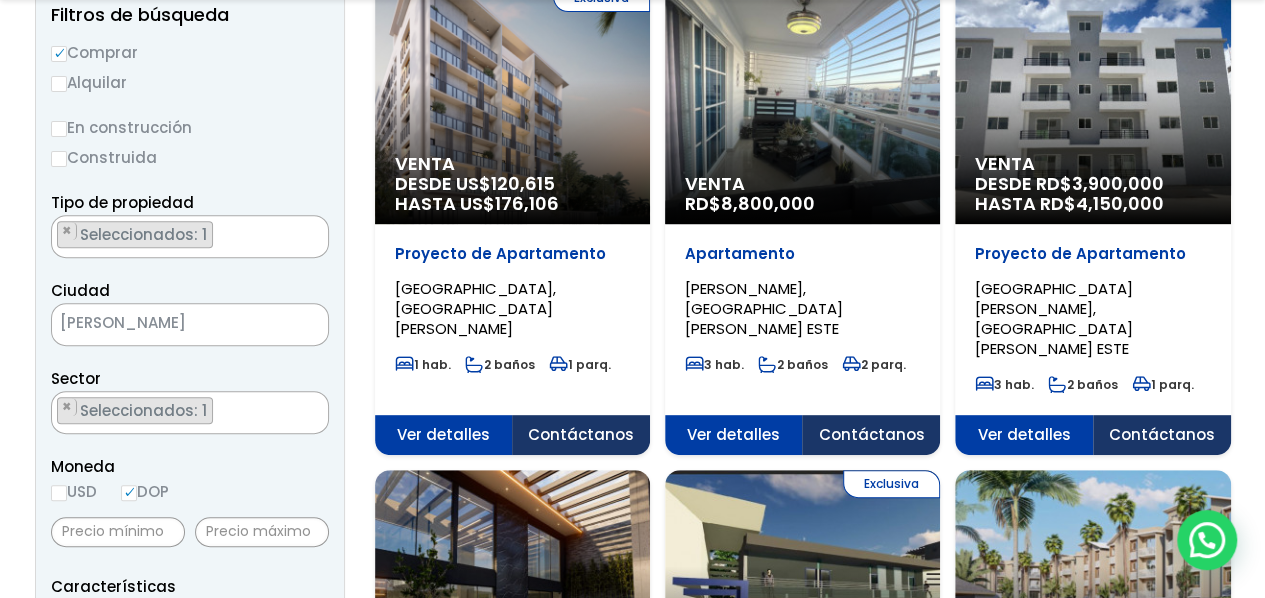 scroll, scrollTop: 300, scrollLeft: 0, axis: vertical 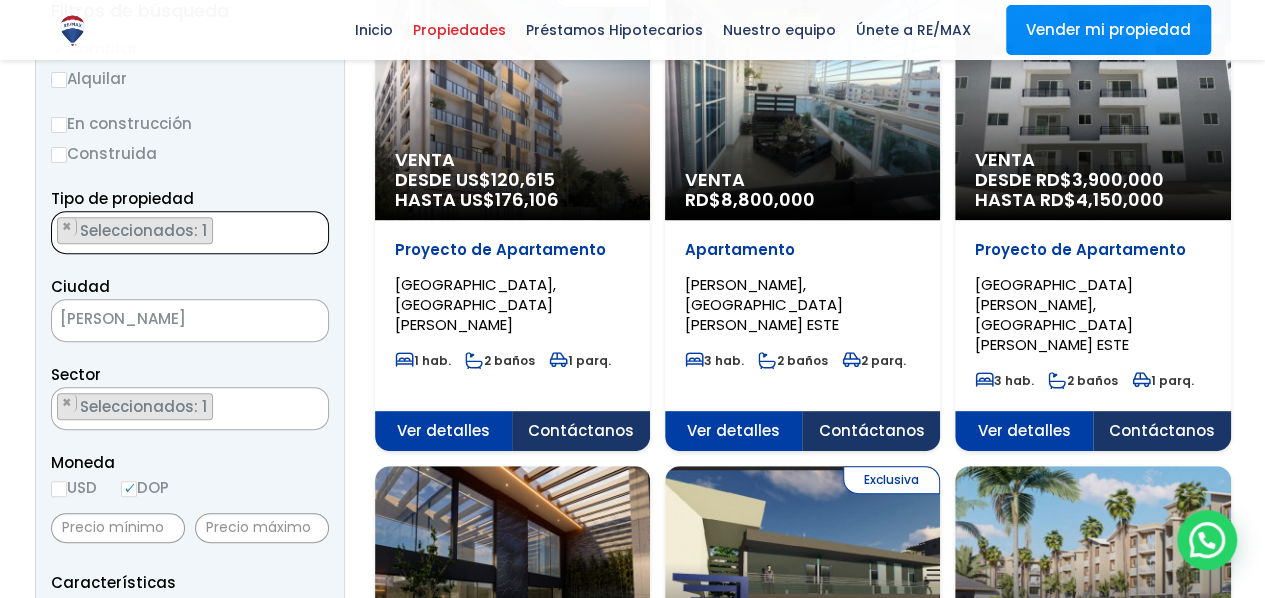 click on "× Seleccionados: 1" at bounding box center [177, 233] 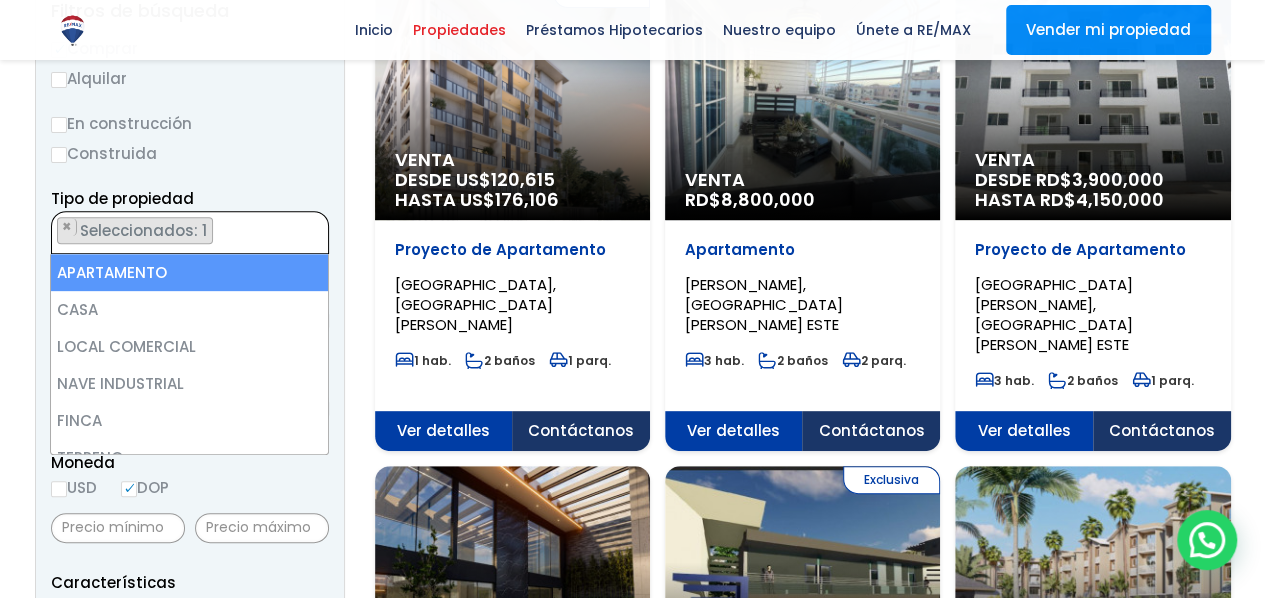 select 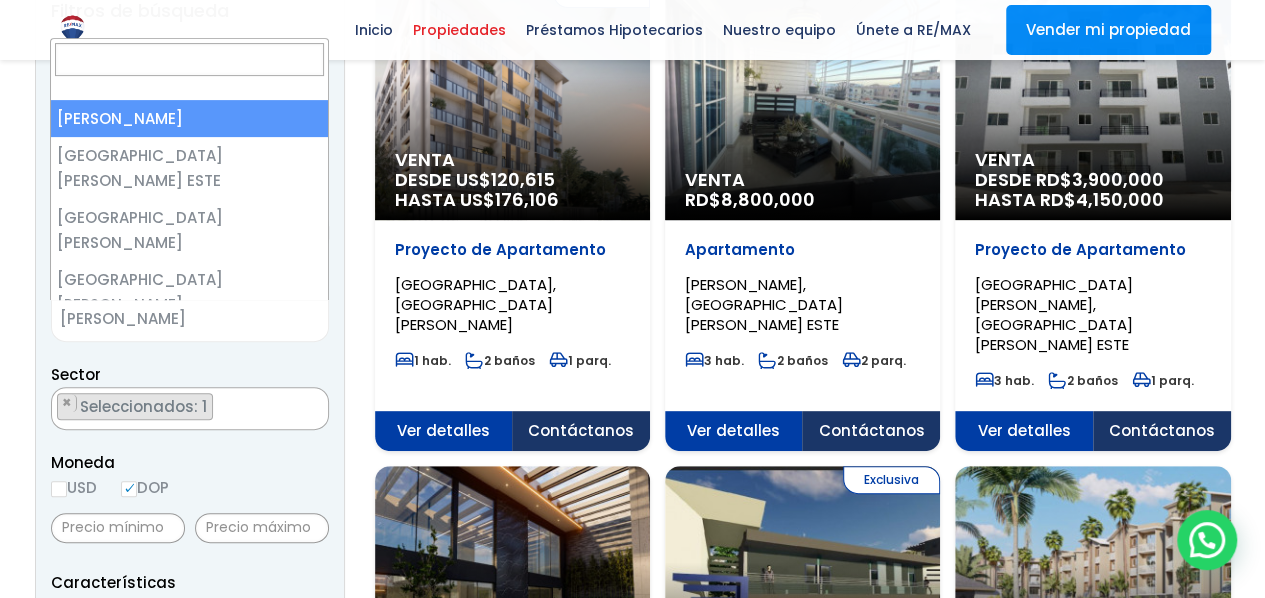 scroll, scrollTop: 231, scrollLeft: 0, axis: vertical 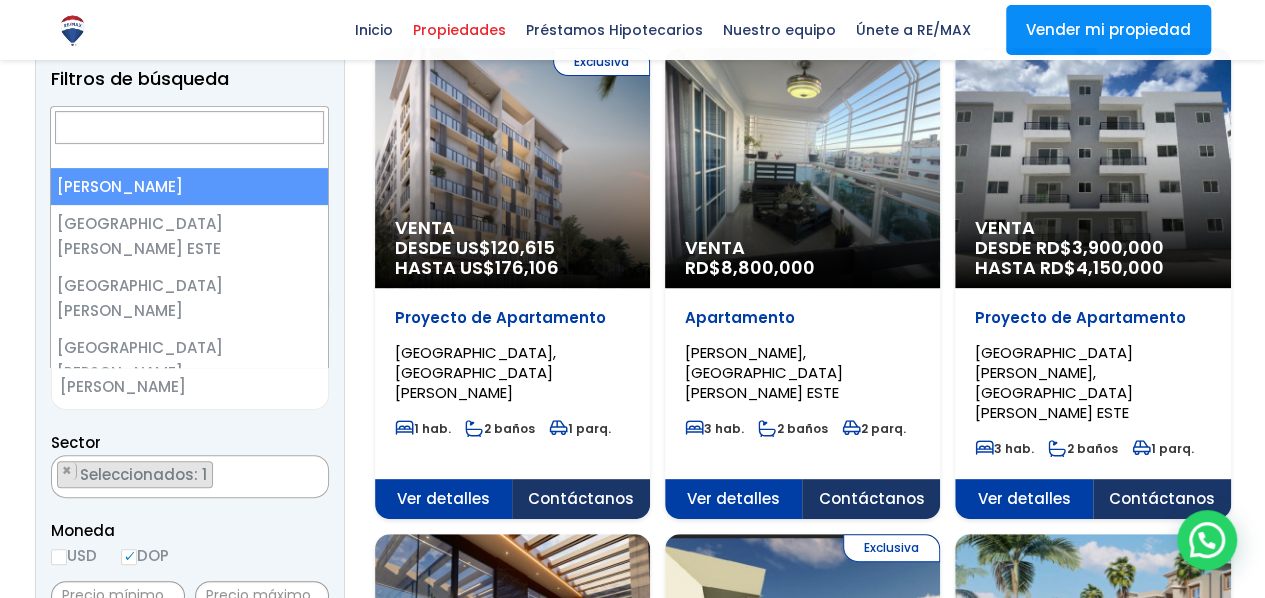 select on "2" 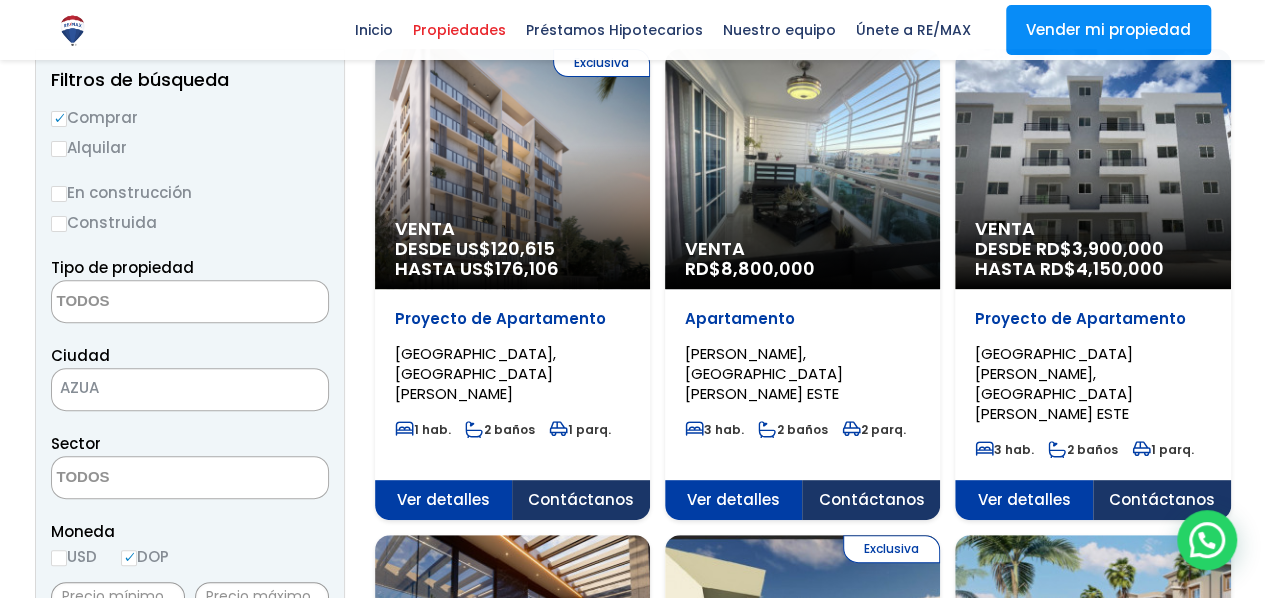 scroll, scrollTop: 200, scrollLeft: 0, axis: vertical 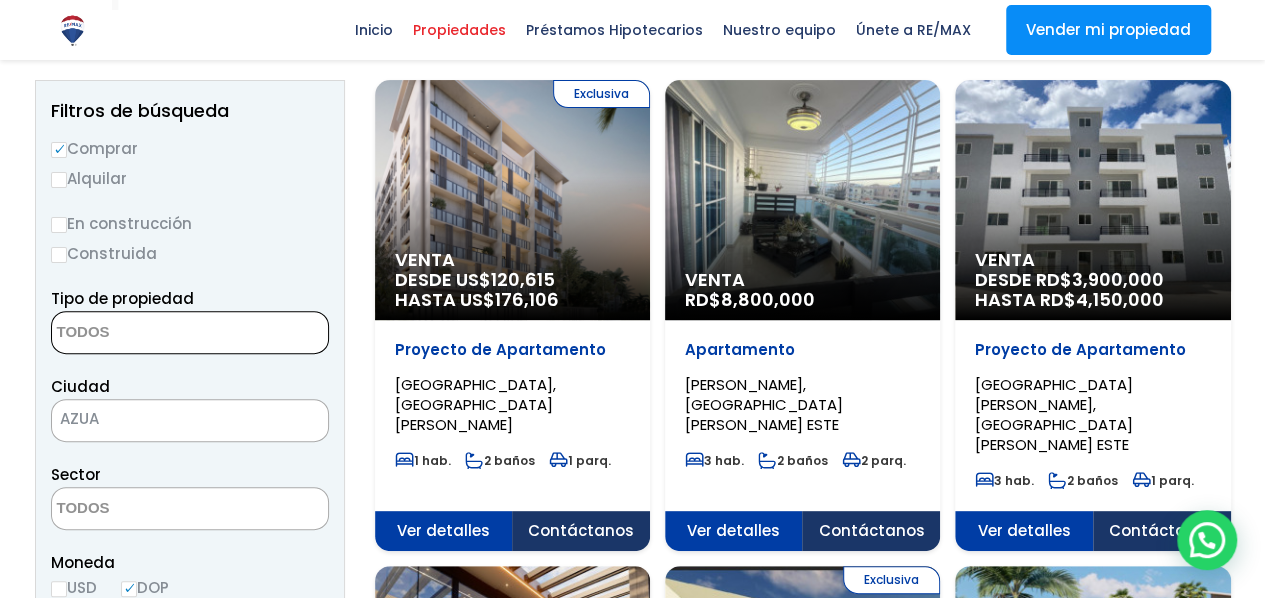 click at bounding box center (149, 333) 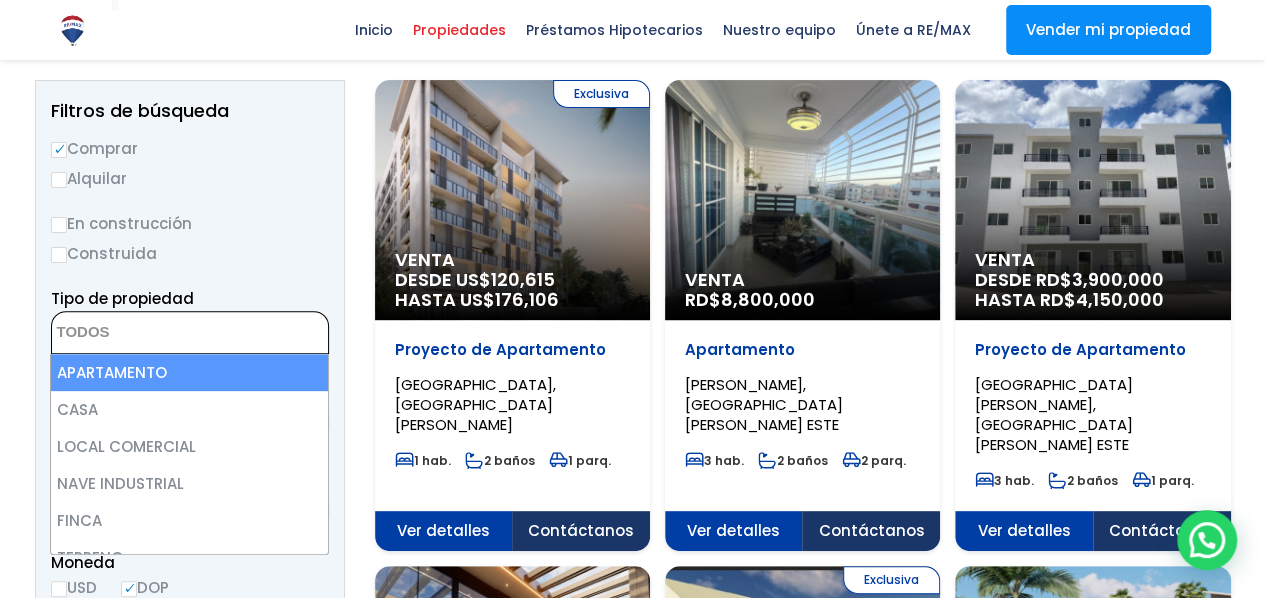 select on "apartment" 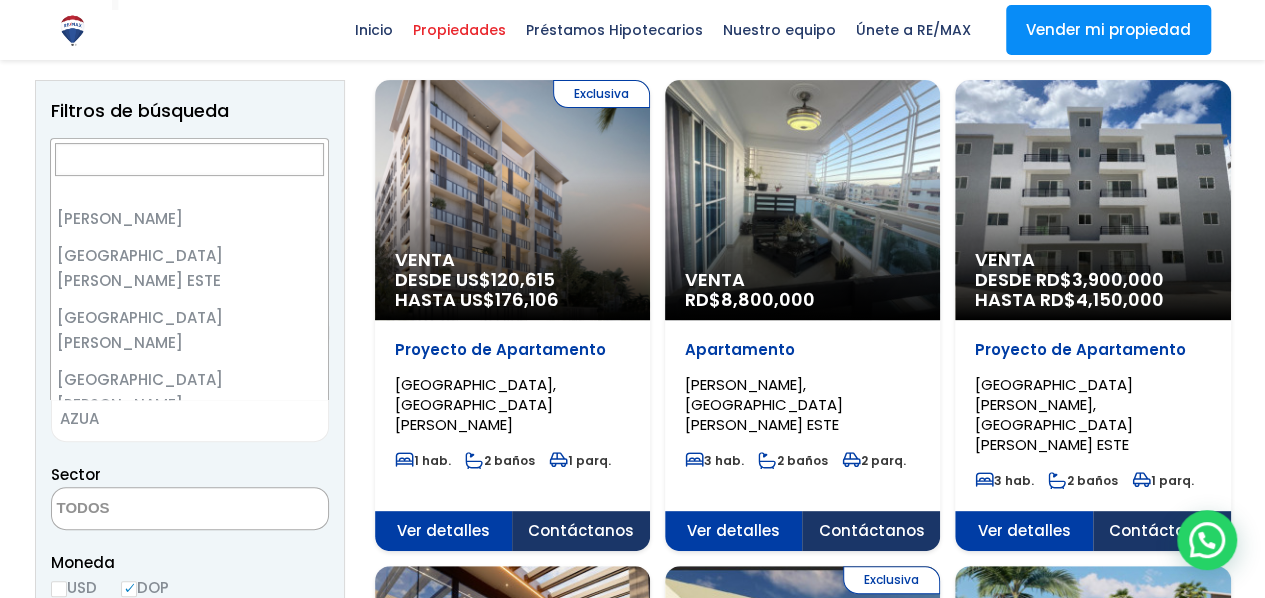 click on "AZUA" at bounding box center [165, 419] 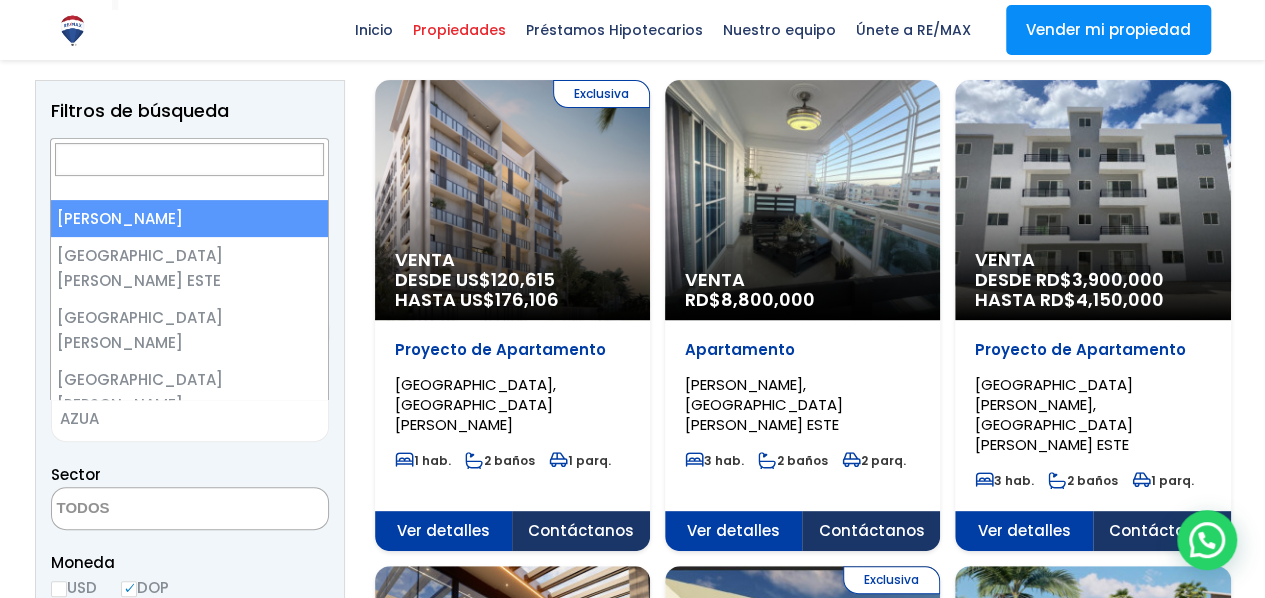 select on "1" 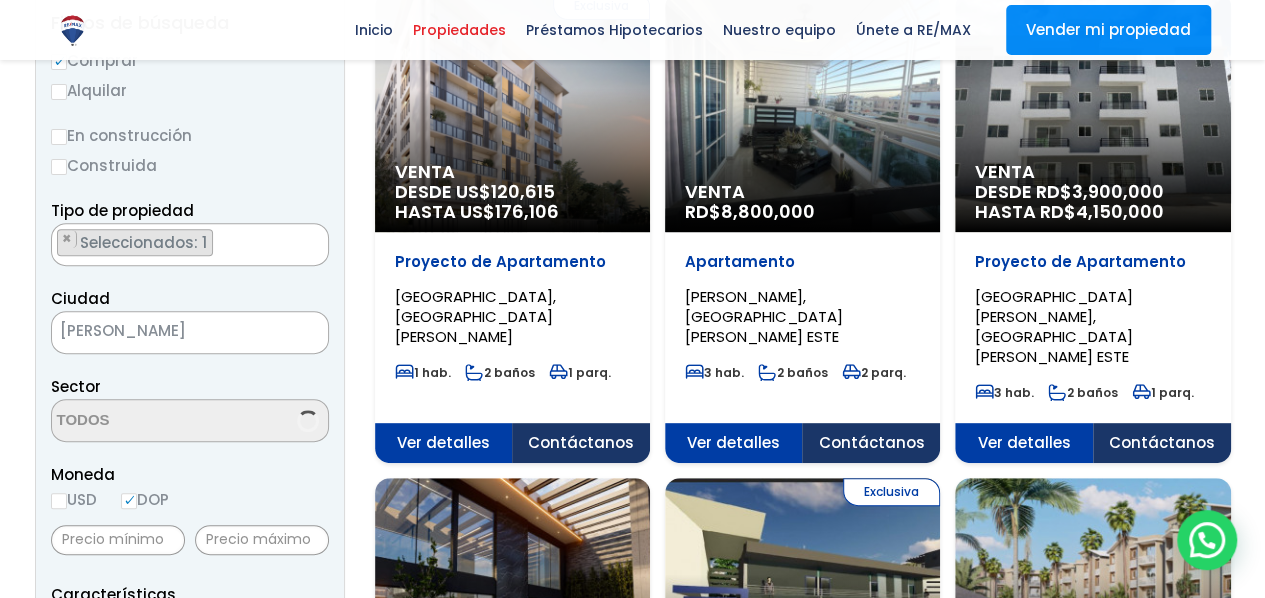 scroll, scrollTop: 400, scrollLeft: 0, axis: vertical 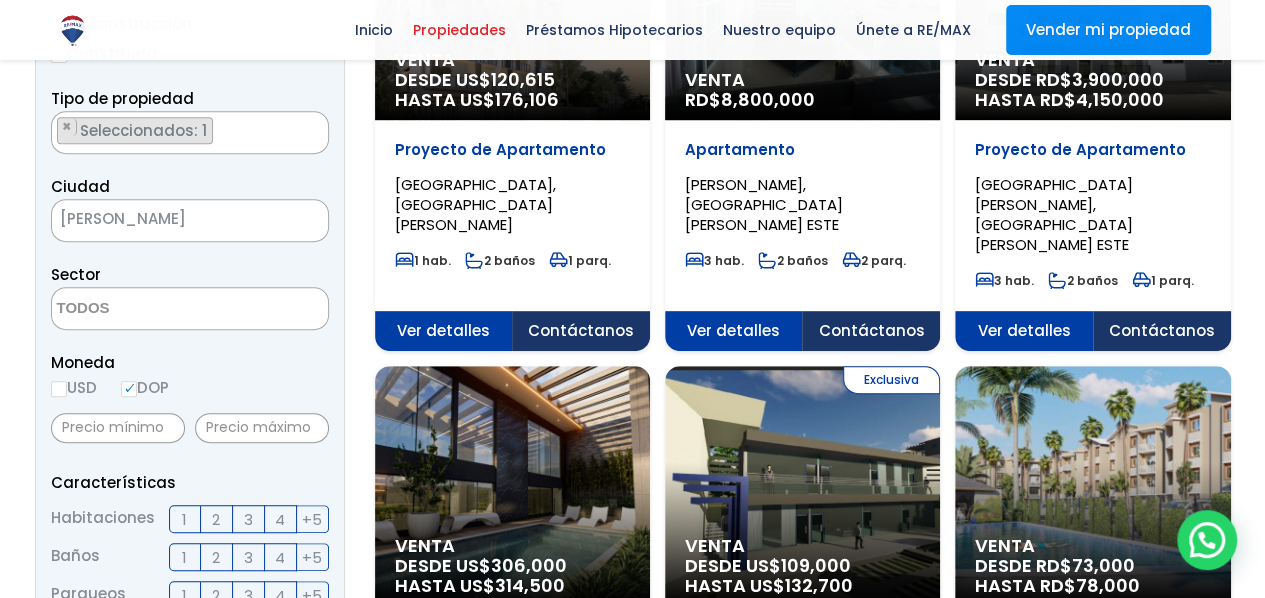 click at bounding box center [149, 309] 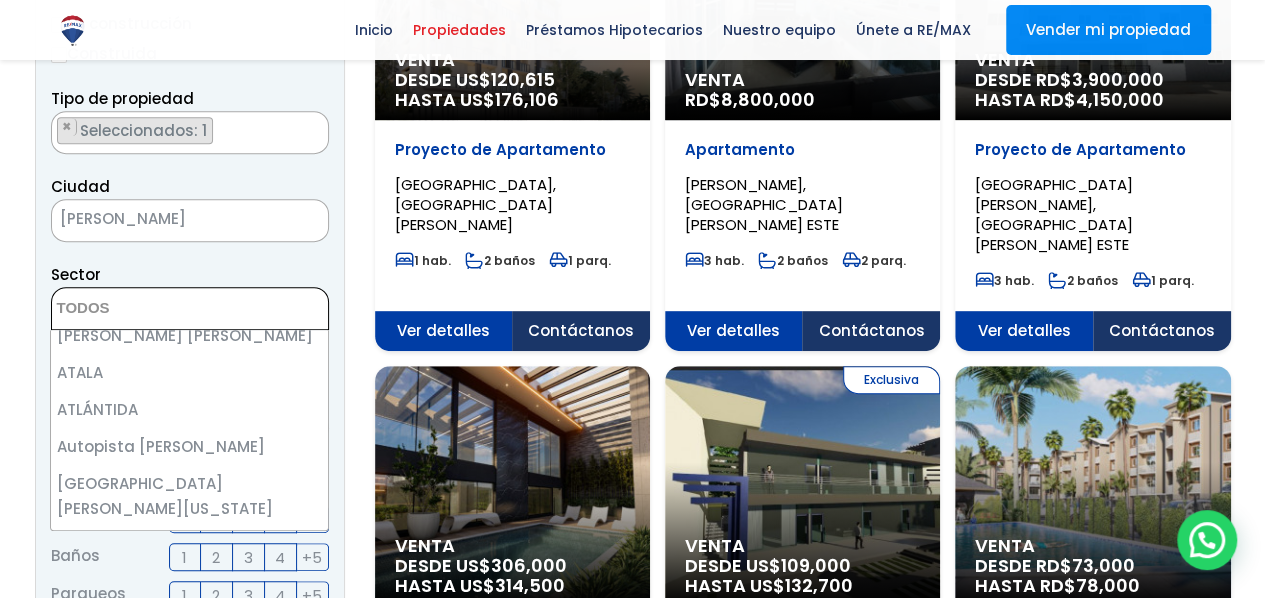 scroll, scrollTop: 300, scrollLeft: 0, axis: vertical 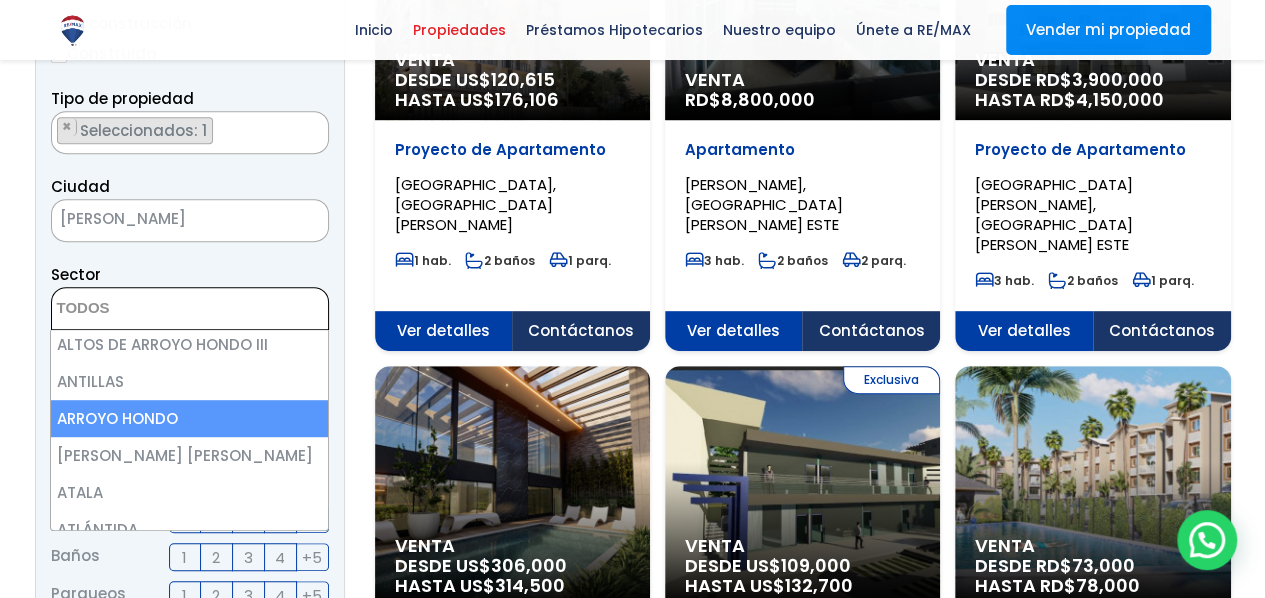 select on "98" 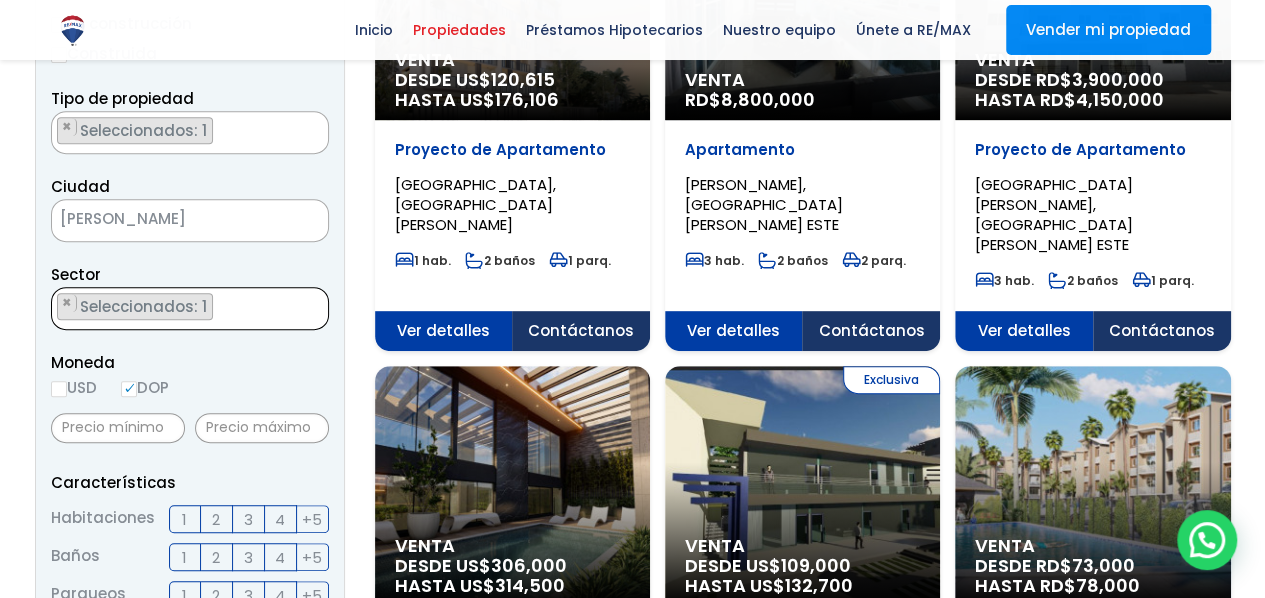 scroll, scrollTop: 248, scrollLeft: 0, axis: vertical 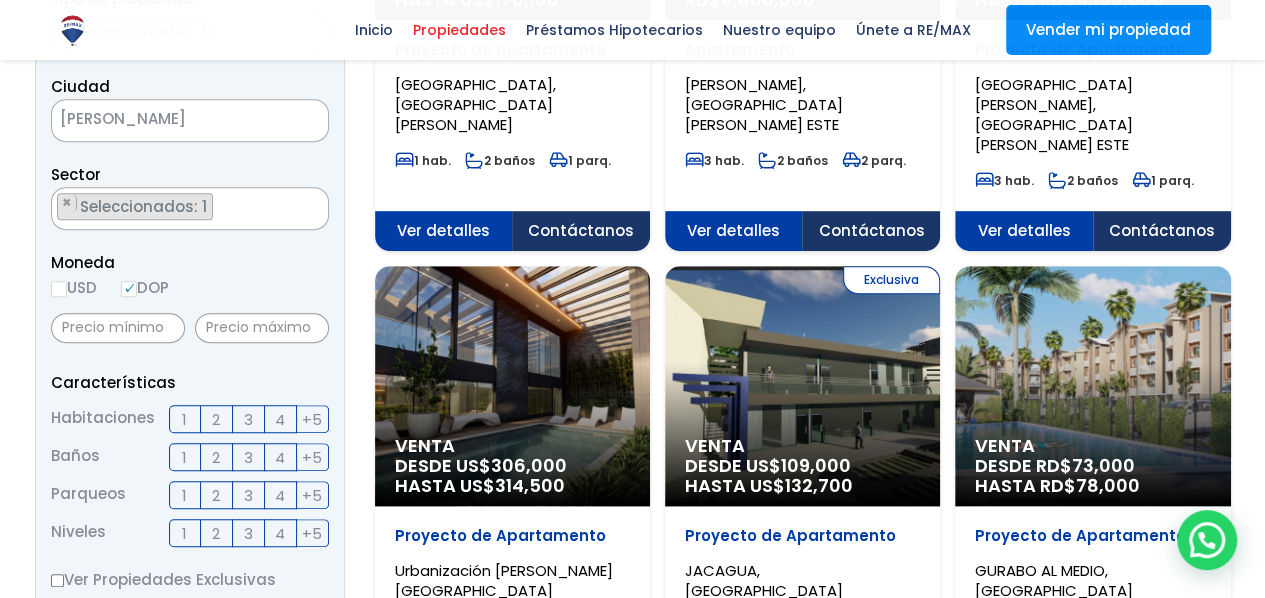 click on "2" at bounding box center [216, 419] 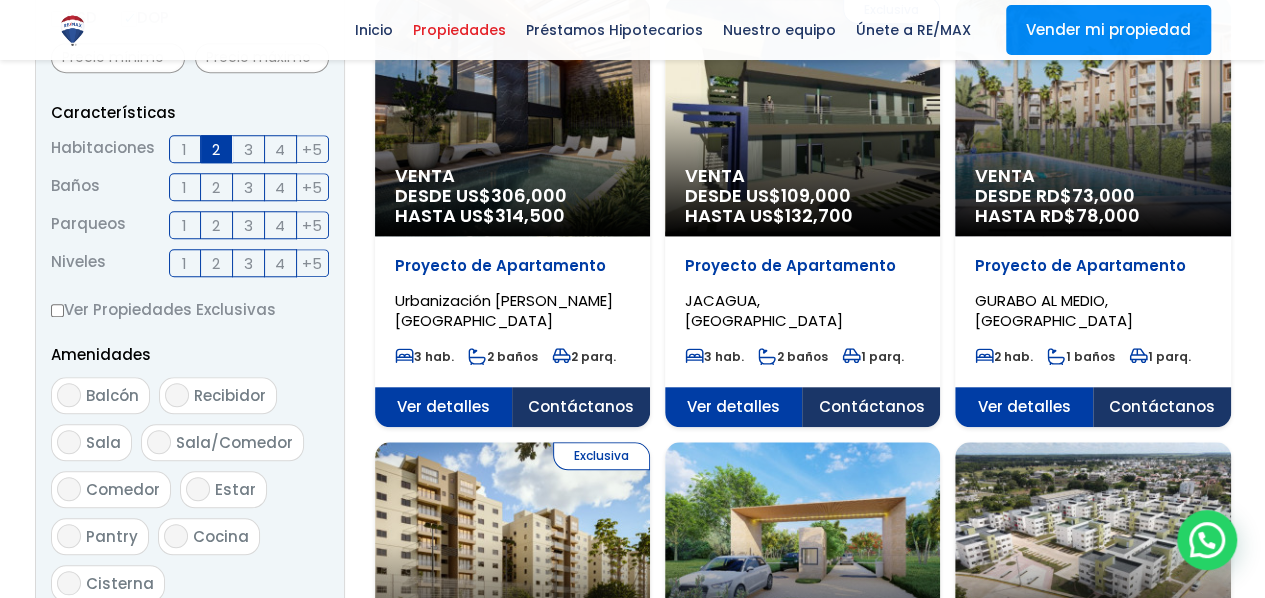 scroll, scrollTop: 800, scrollLeft: 0, axis: vertical 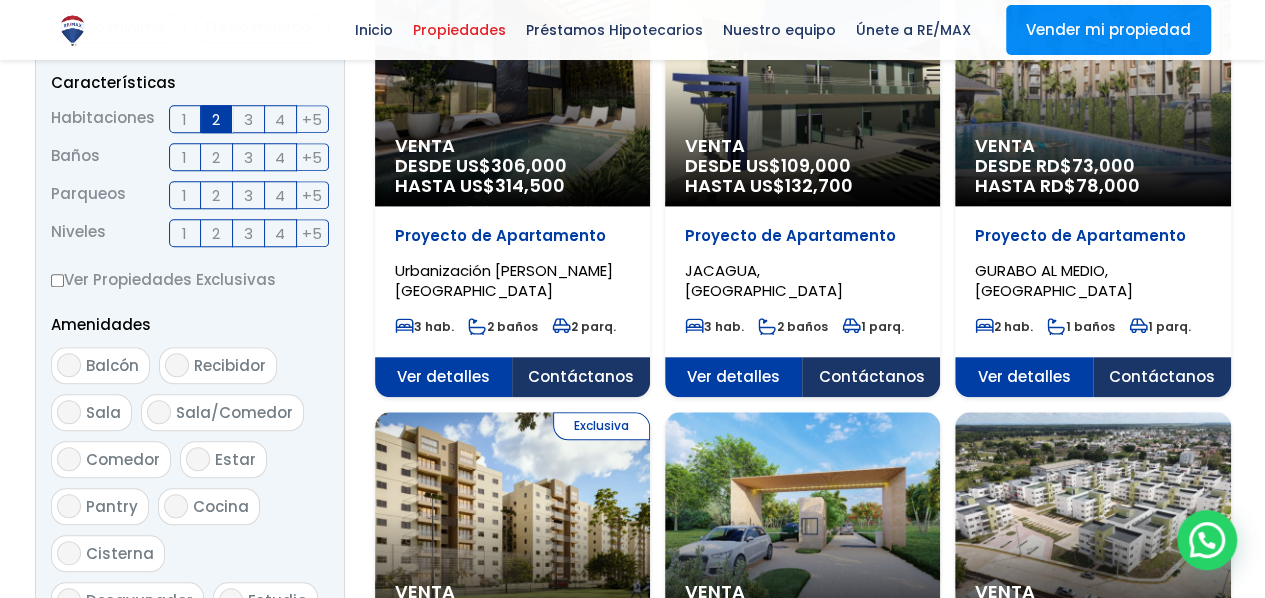 click on "1" at bounding box center (184, 195) 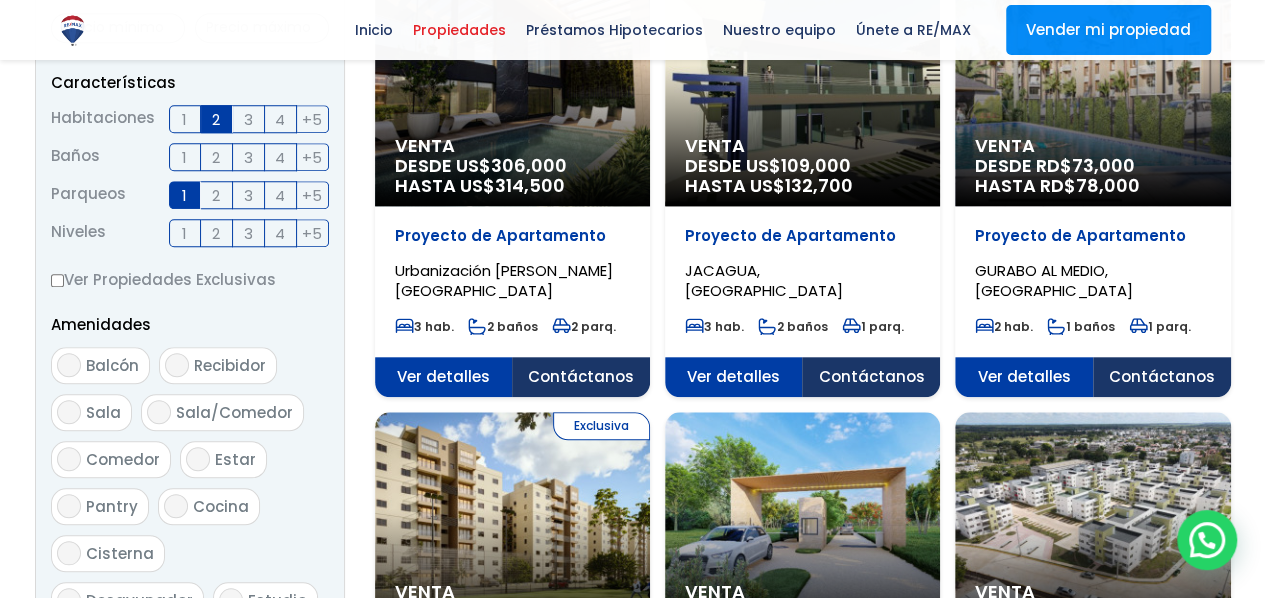 click on "2" at bounding box center (217, 195) 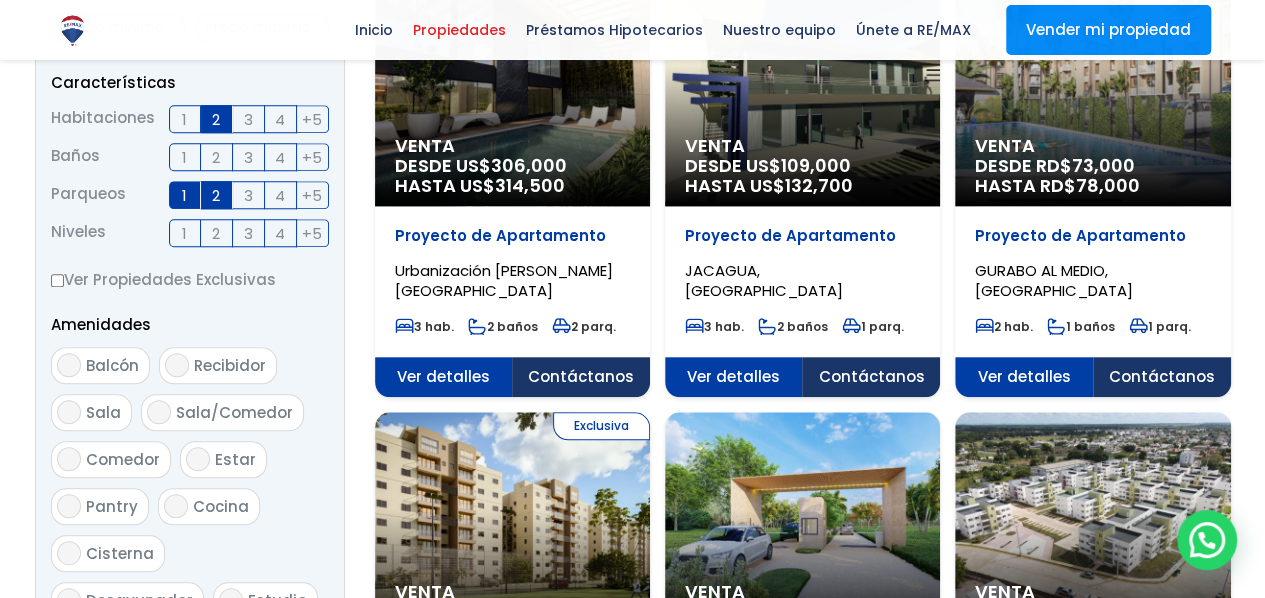 click on "Ver Propiedades Exclusivas" at bounding box center (57, 280) 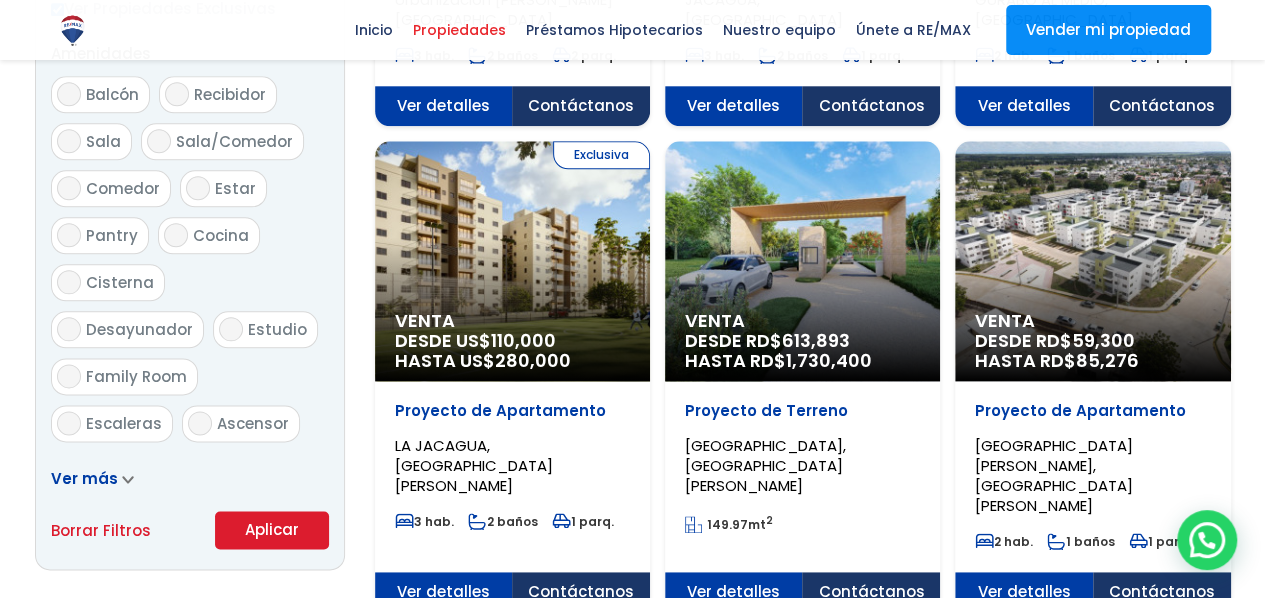 scroll, scrollTop: 1200, scrollLeft: 0, axis: vertical 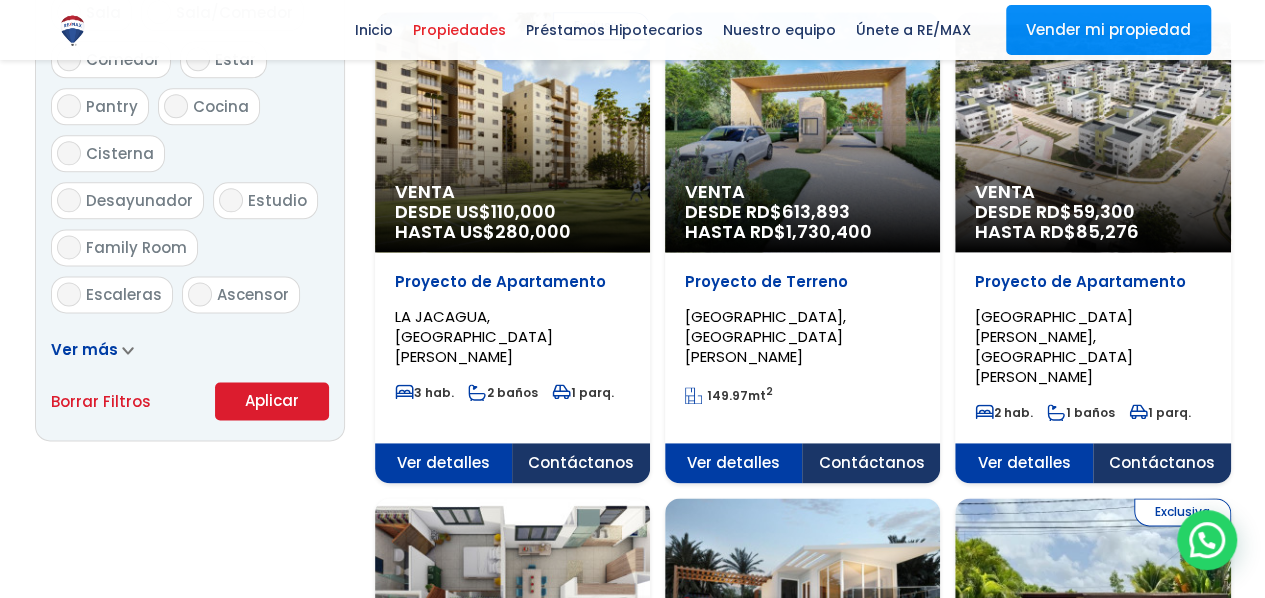 click on "Aplicar" at bounding box center [272, 401] 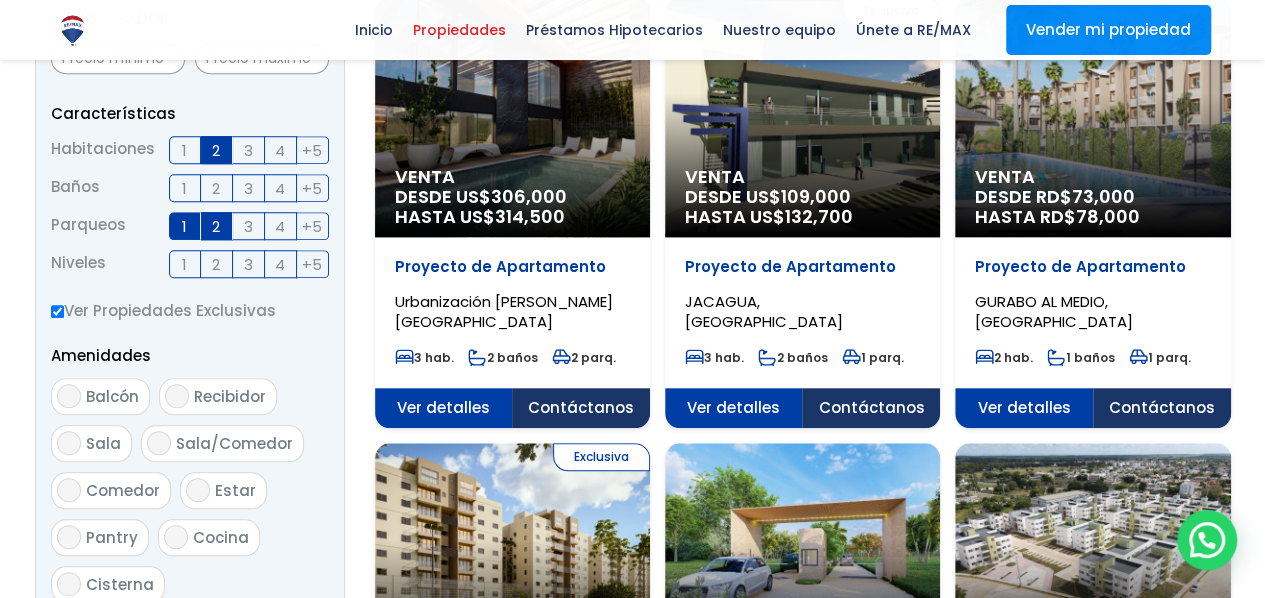 scroll, scrollTop: 500, scrollLeft: 0, axis: vertical 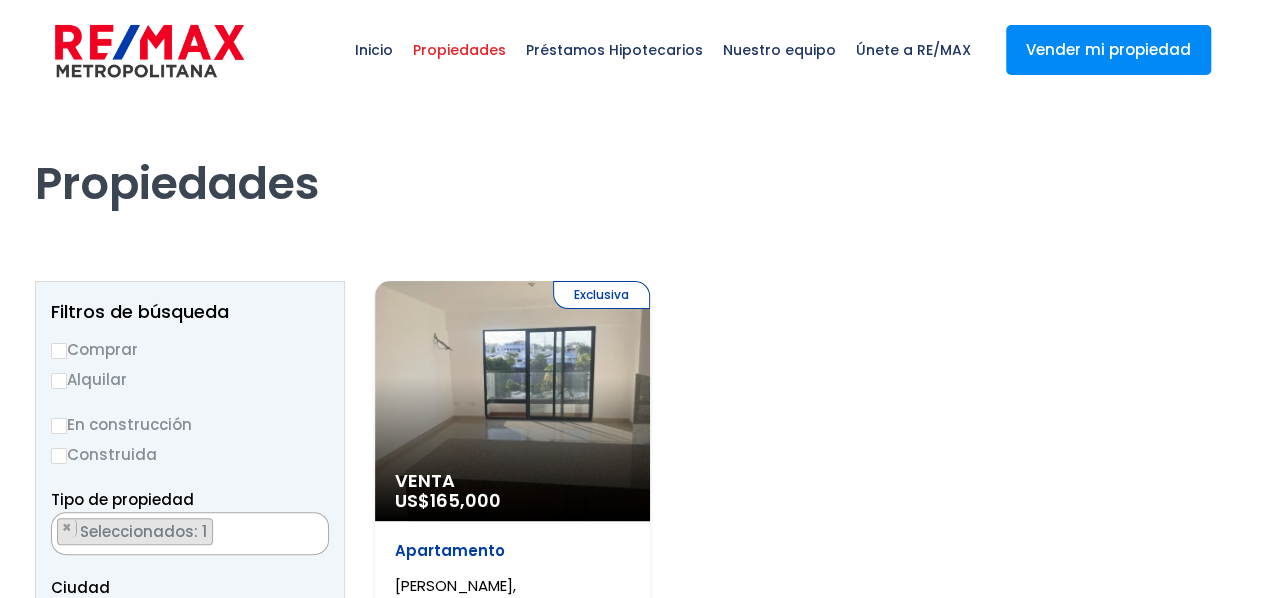 select on "98" 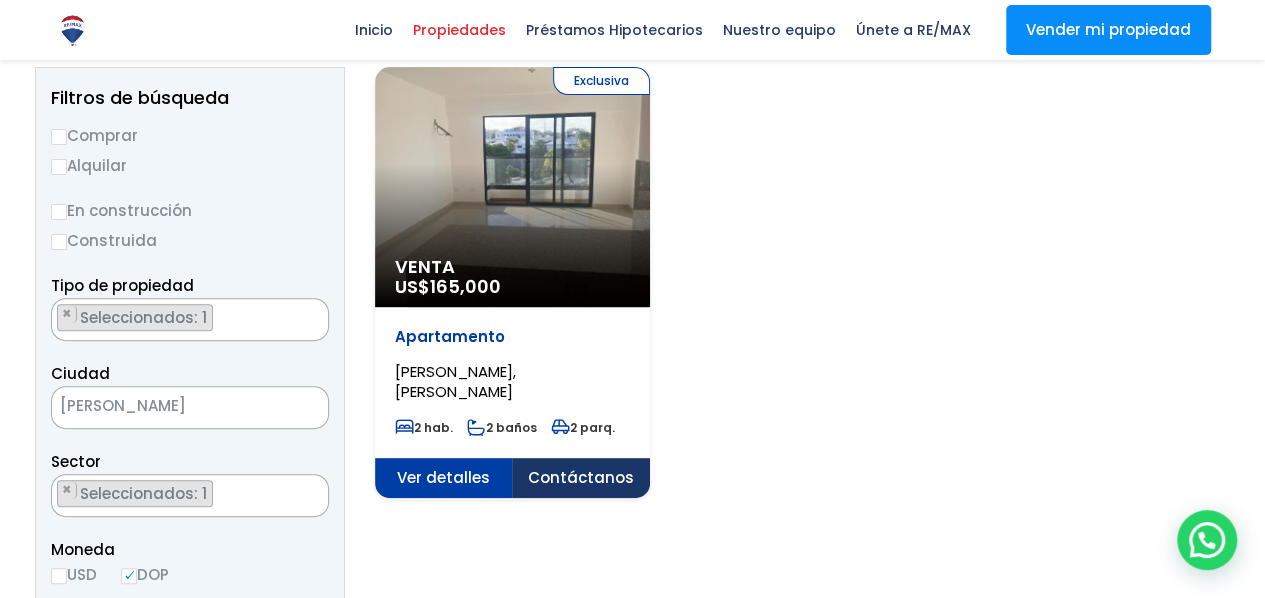scroll, scrollTop: 100, scrollLeft: 0, axis: vertical 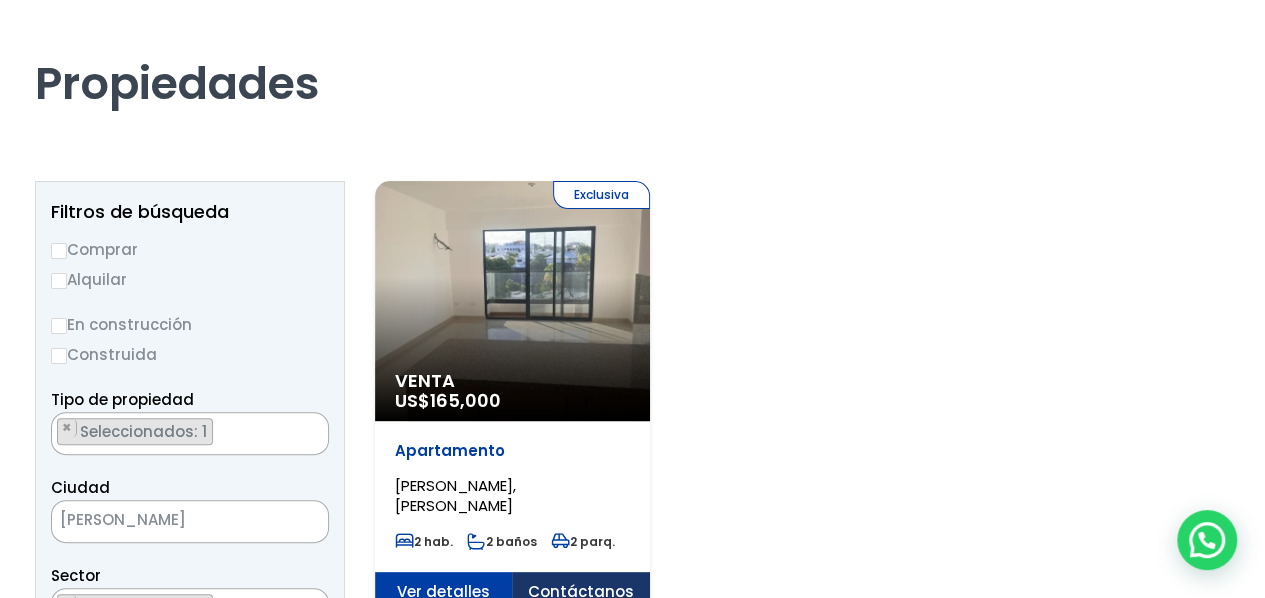 click on "Exclusiva
Venta
US$  165,000" at bounding box center [512, 301] 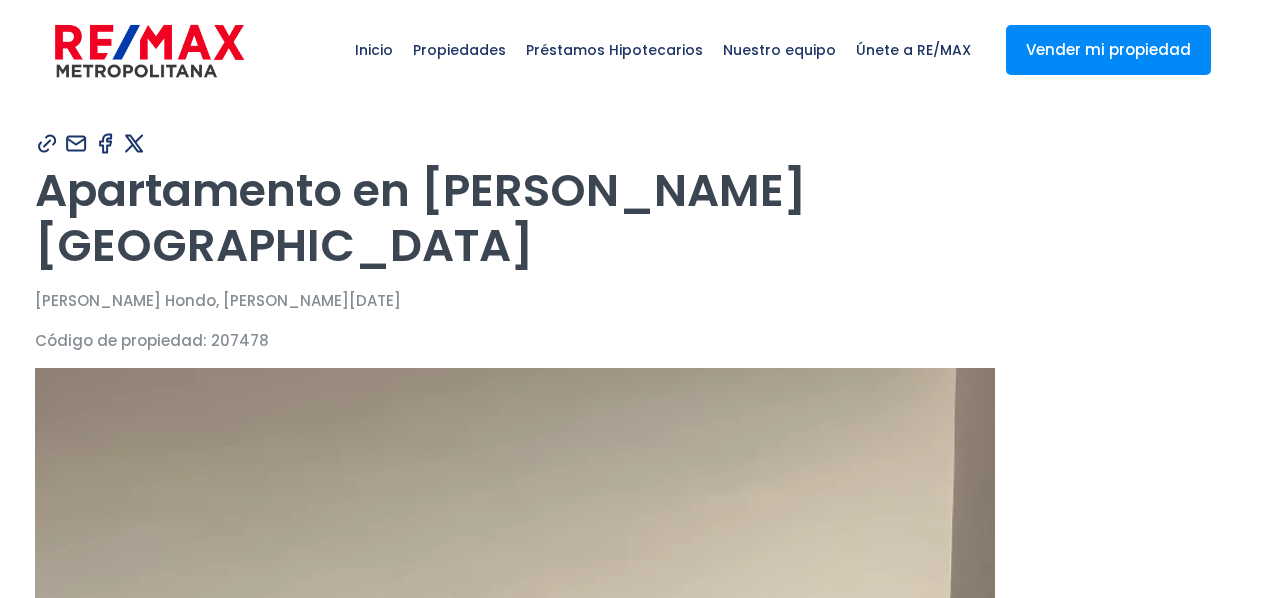 scroll, scrollTop: 0, scrollLeft: 0, axis: both 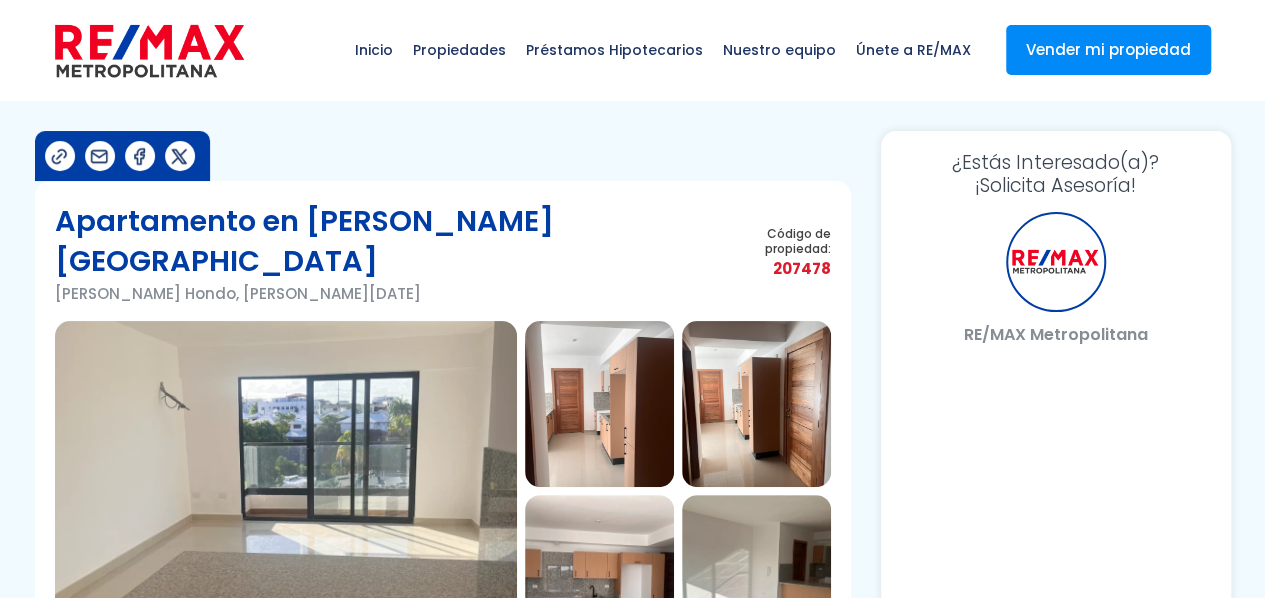 select on "DO" 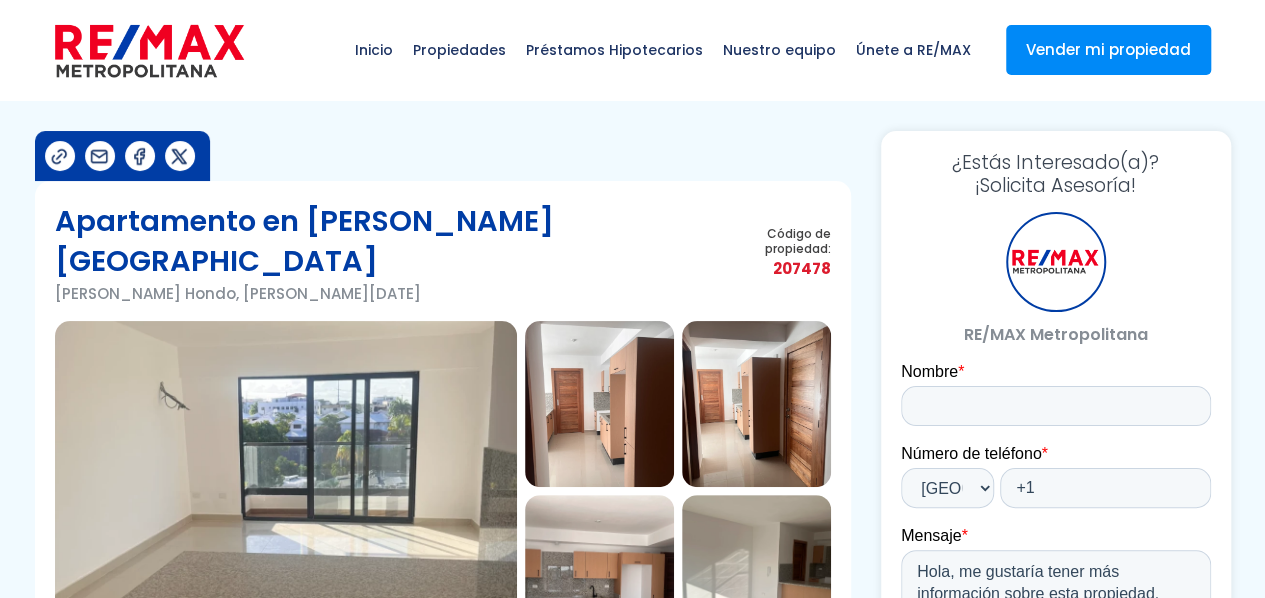 scroll, scrollTop: 0, scrollLeft: 0, axis: both 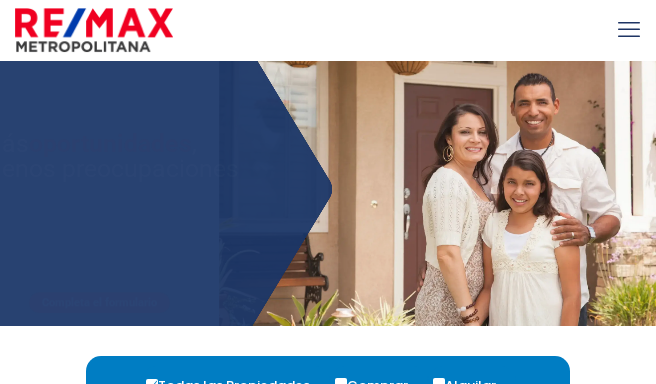 select 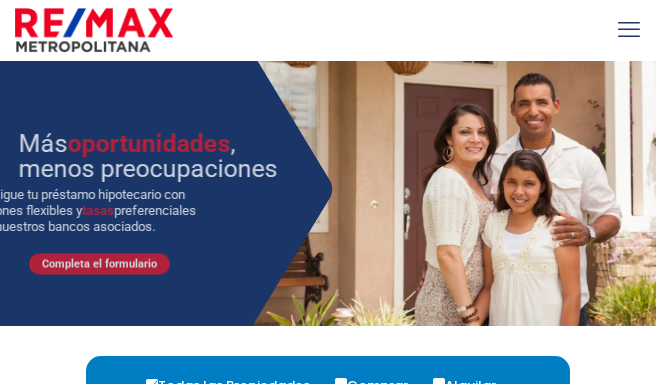 scroll, scrollTop: 0, scrollLeft: 0, axis: both 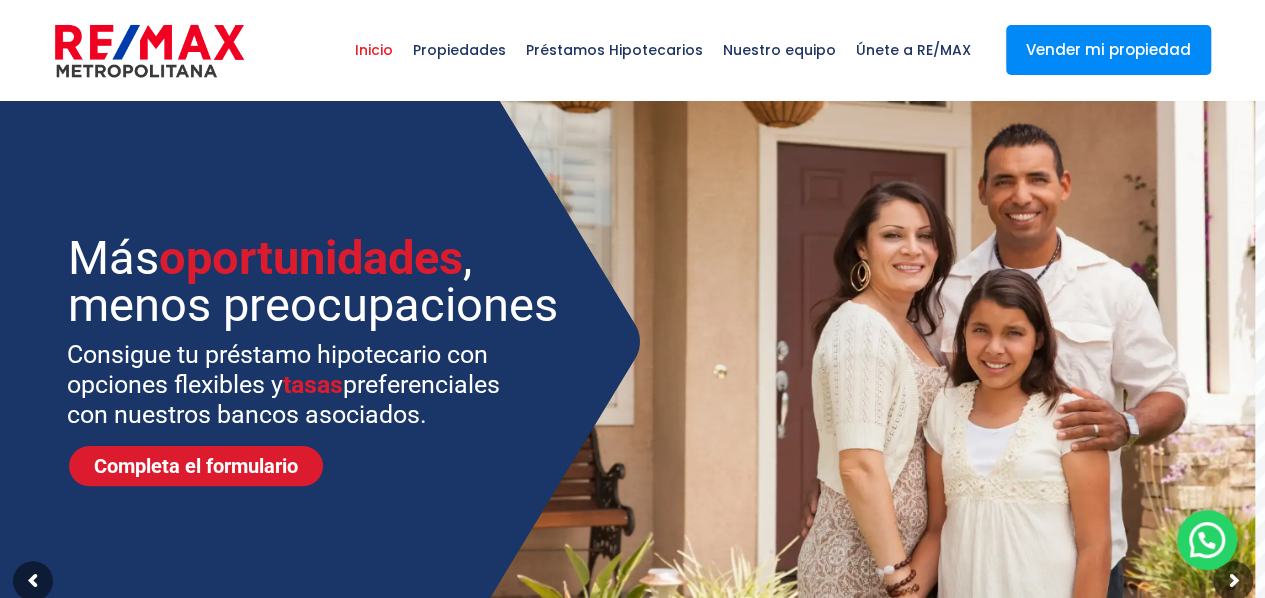 click on "Inicio" at bounding box center [374, 50] 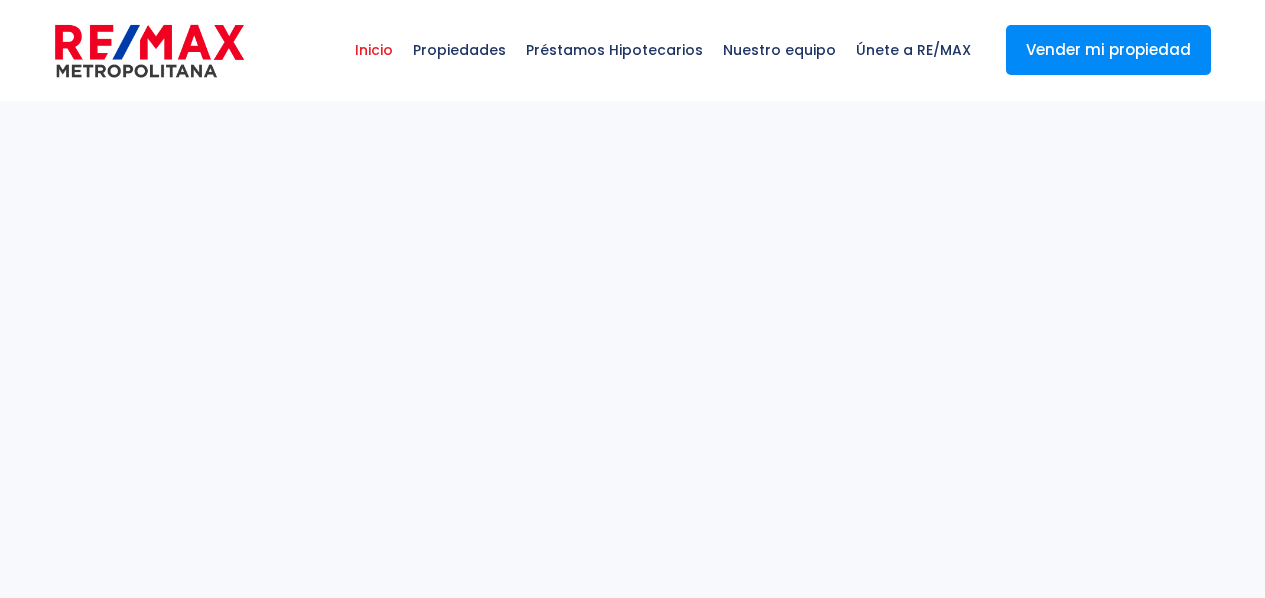 scroll, scrollTop: 0, scrollLeft: 0, axis: both 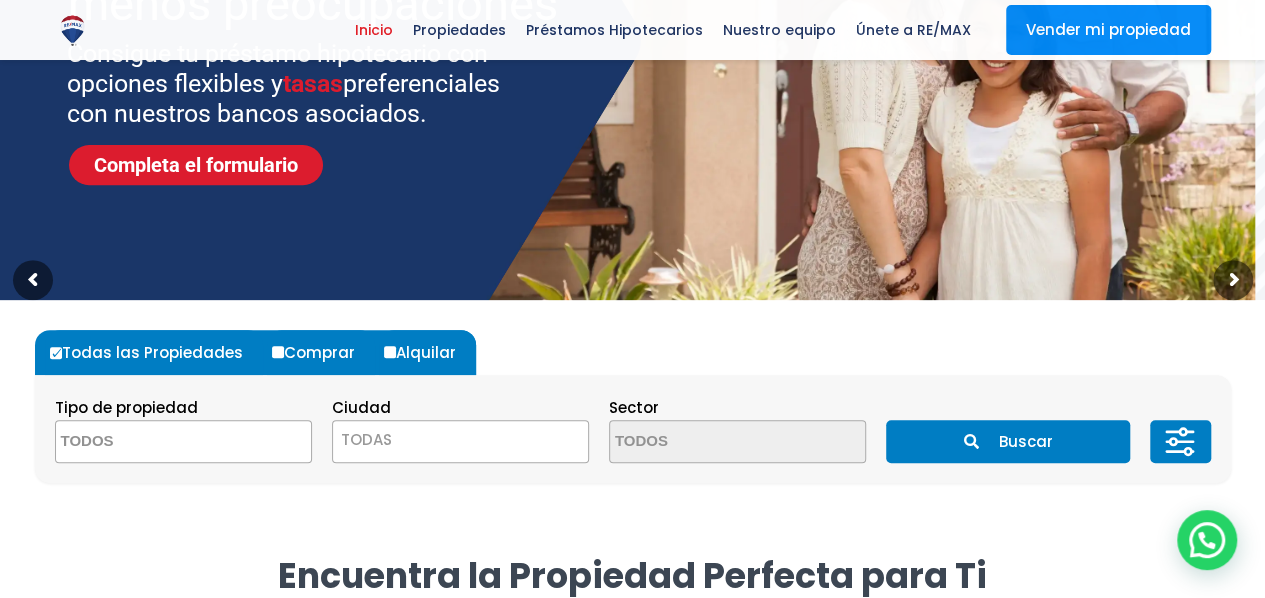 click at bounding box center [153, 442] 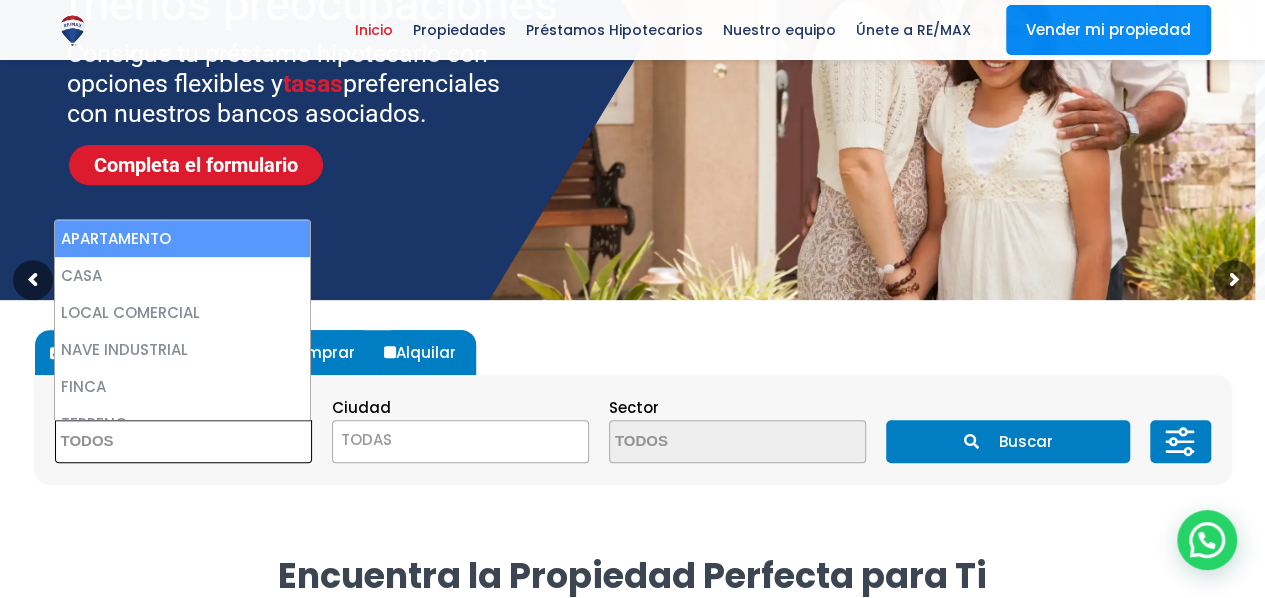 select on "apartment" 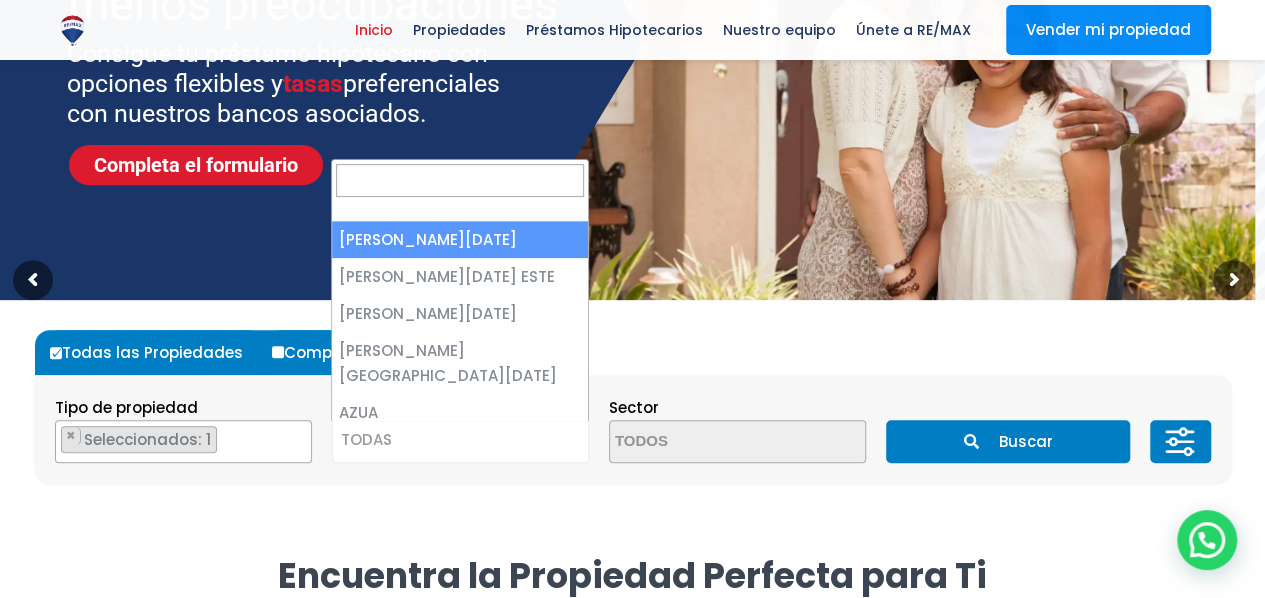 click on "TODAS" at bounding box center [460, 440] 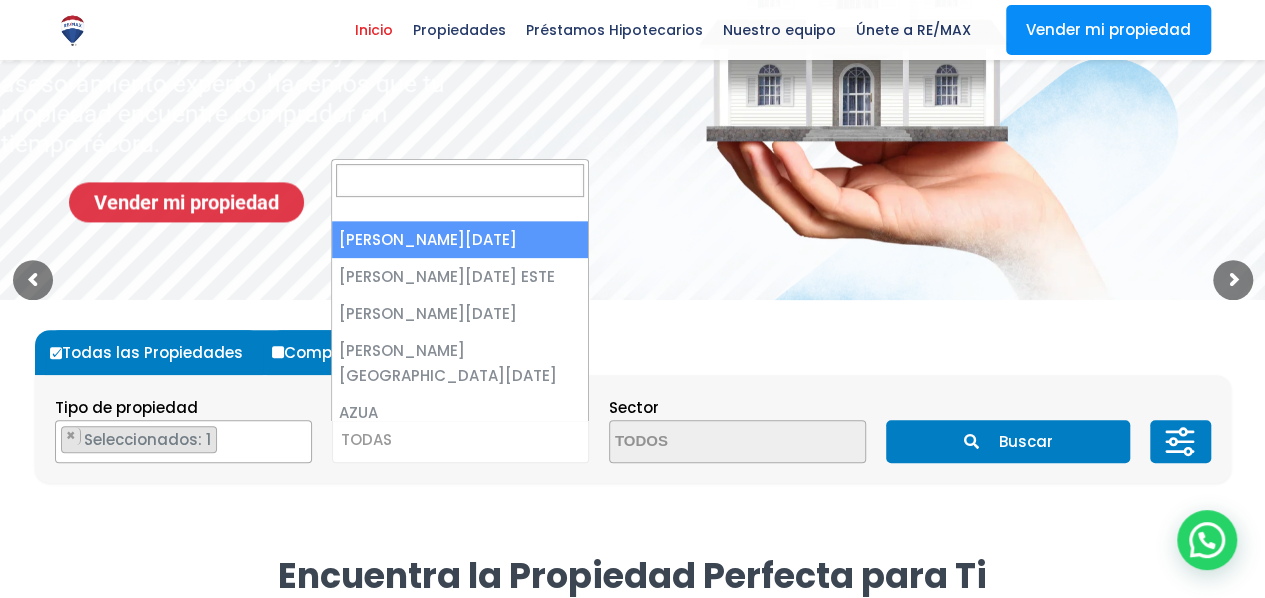 select on "1" 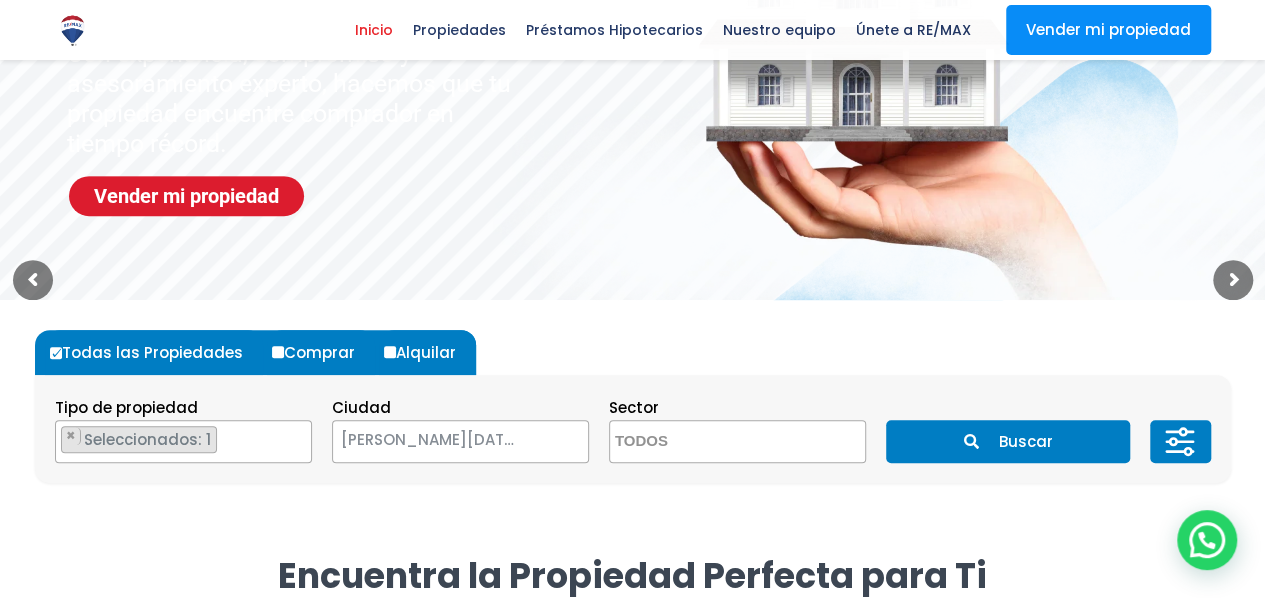 click on "Alquilar" at bounding box center [427, 352] 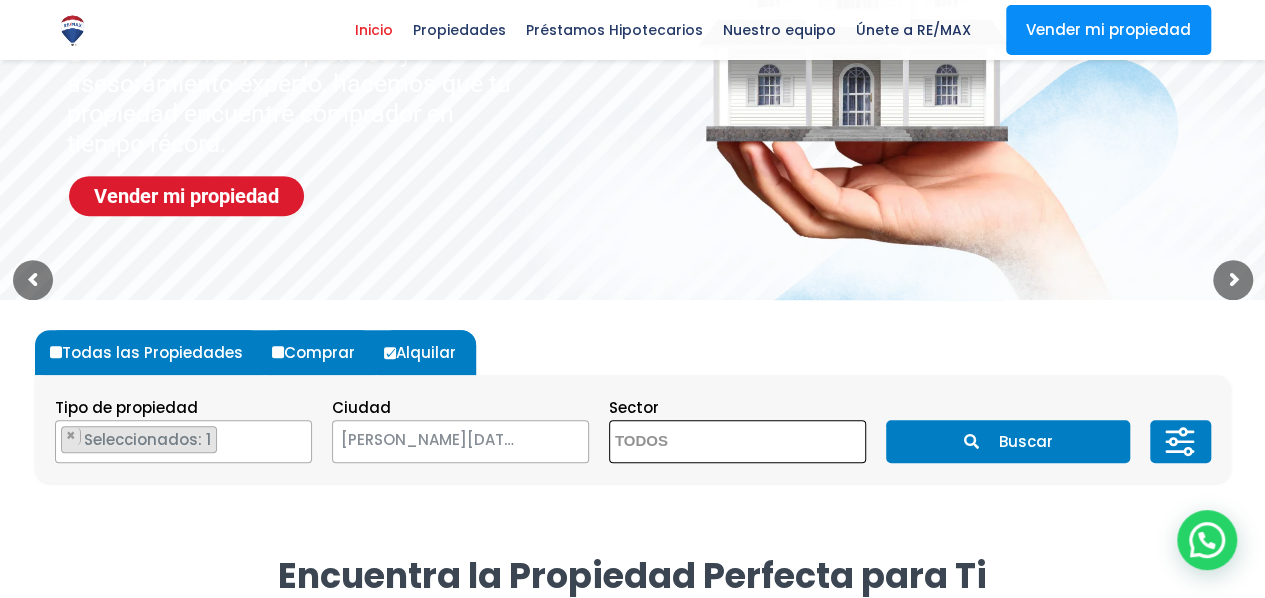 click at bounding box center [707, 442] 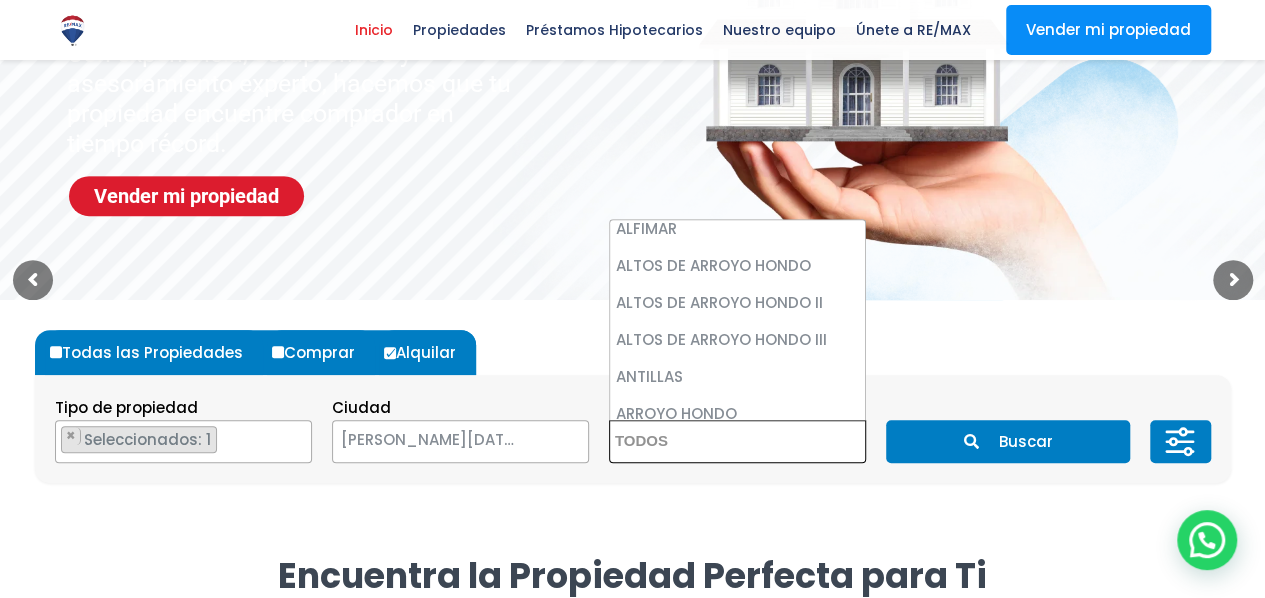 scroll, scrollTop: 0, scrollLeft: 0, axis: both 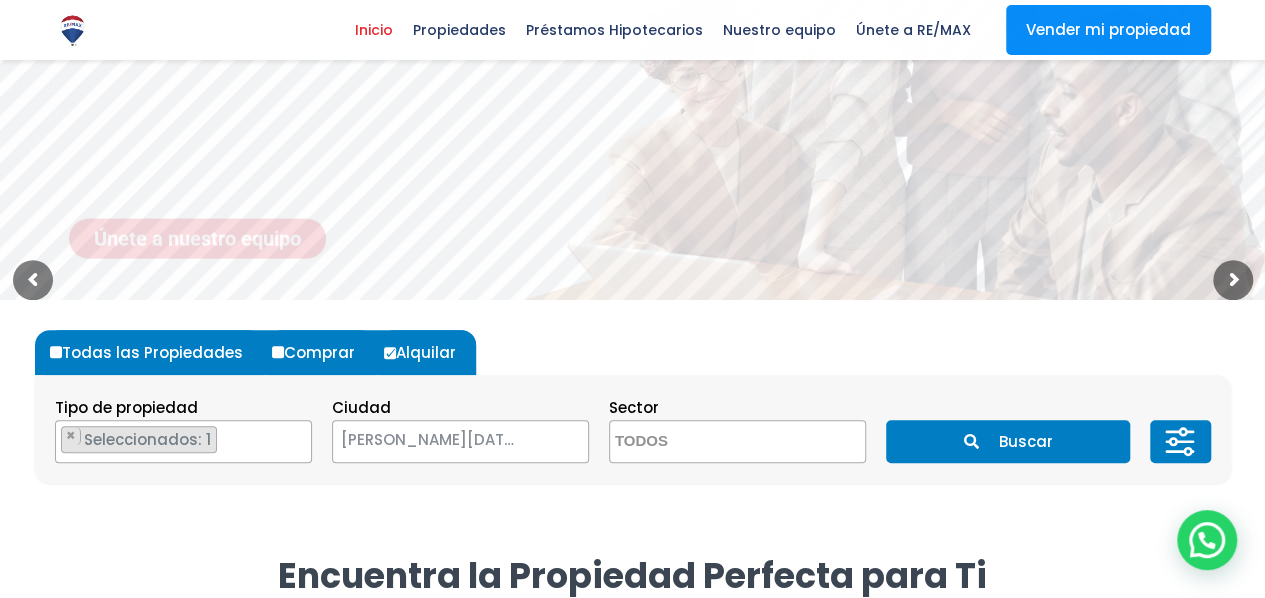 click on "Todas las Propiedades
Comprar
Alquilar
Tipo de propiedad
APARTAMENTO
CASA
LOCAL COMERCIAL
NAVE INDUSTRIAL
FINCA
TERRENO
NEGOCIO
EDIFICIO
TURíSTICO HOTEL CASA O SOLAR EDIFICIO O SOLAR PROYECTO ×" at bounding box center (633, 406) 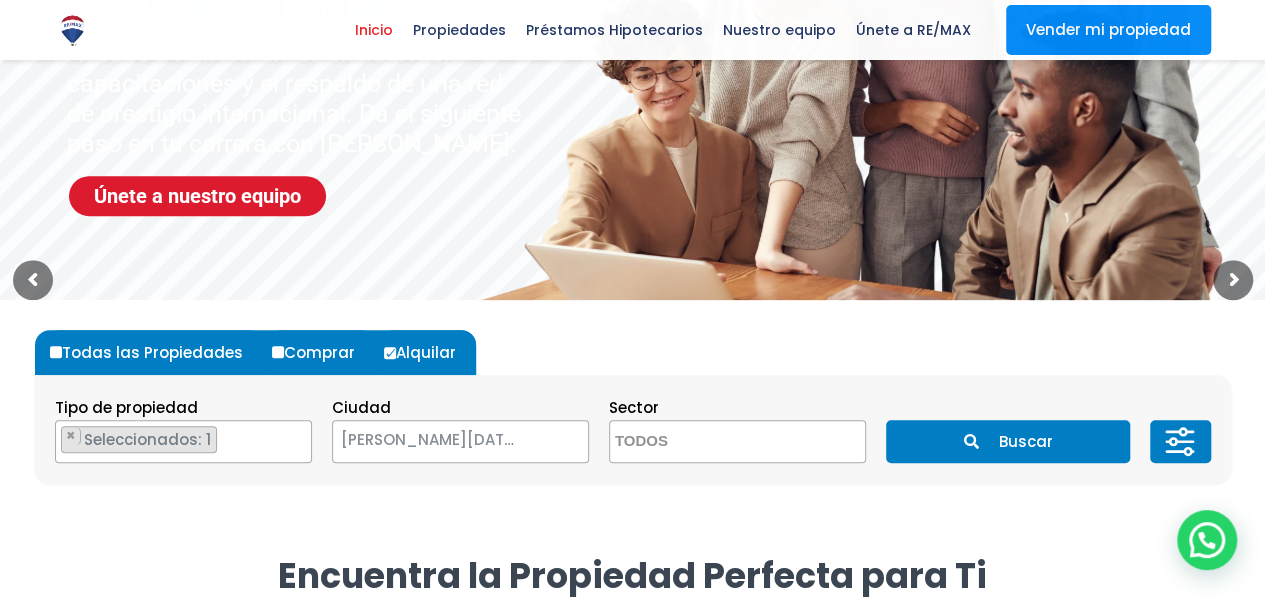 click on "Buscar" at bounding box center (1008, 441) 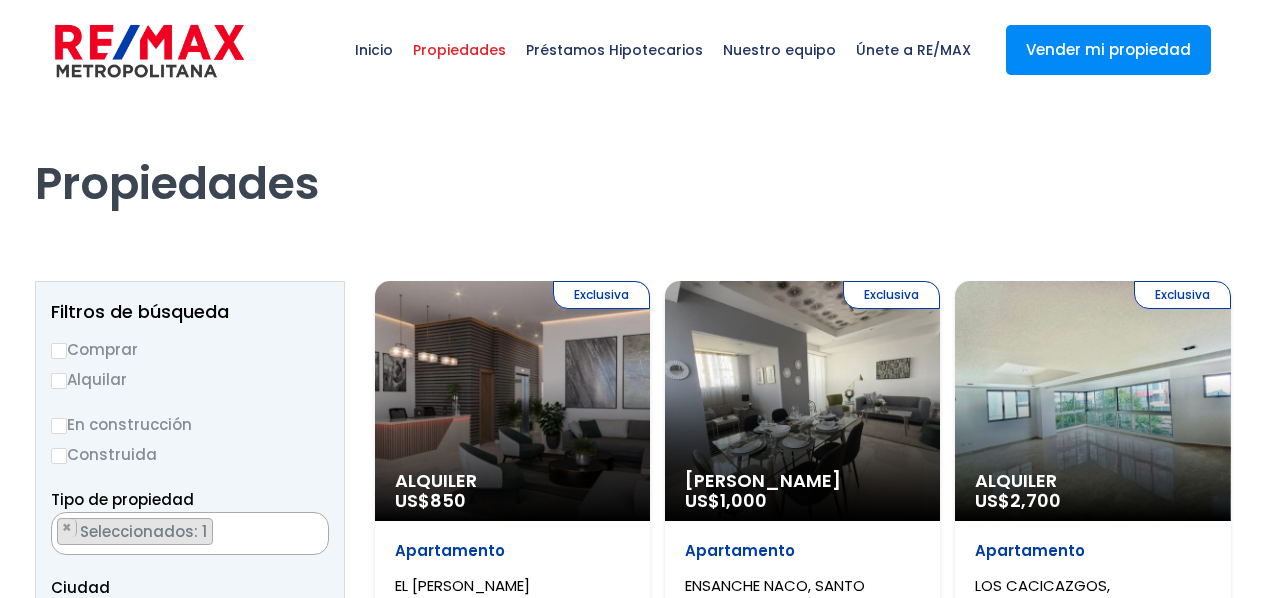 scroll, scrollTop: 0, scrollLeft: 0, axis: both 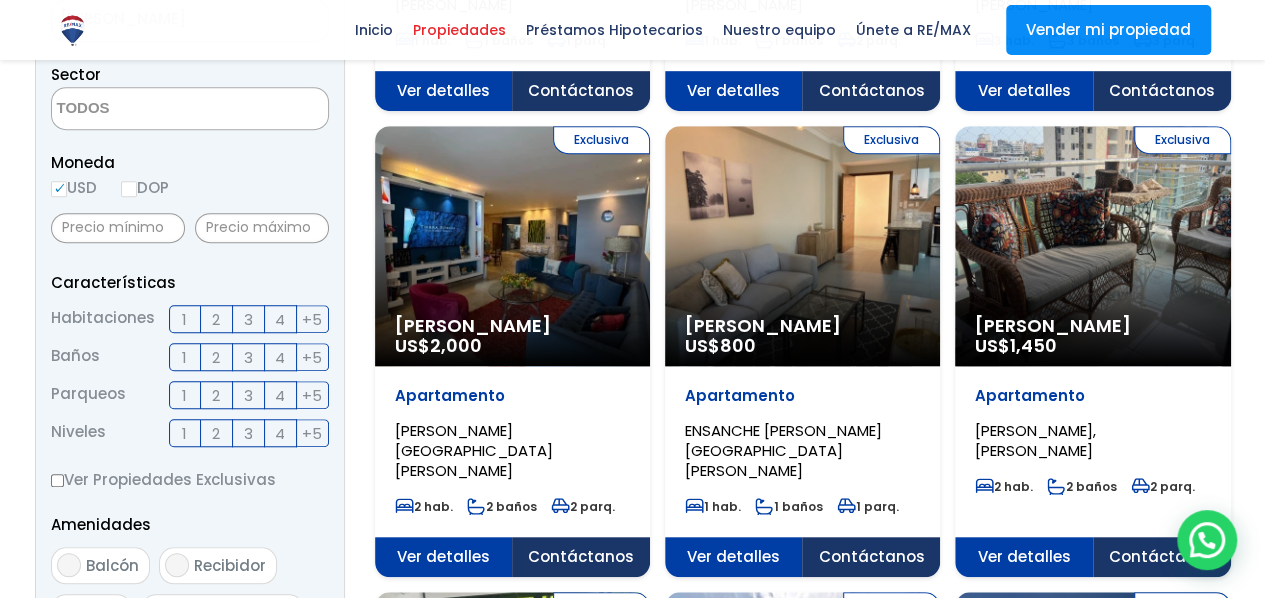 click on "2" at bounding box center [217, 319] 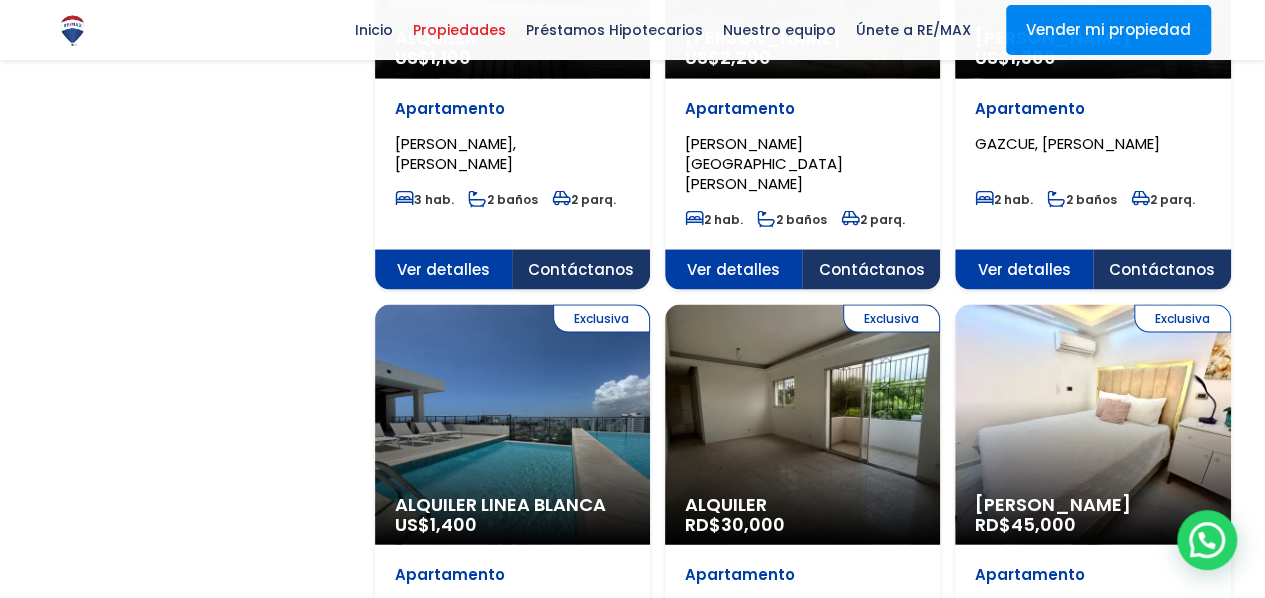 scroll, scrollTop: 1500, scrollLeft: 0, axis: vertical 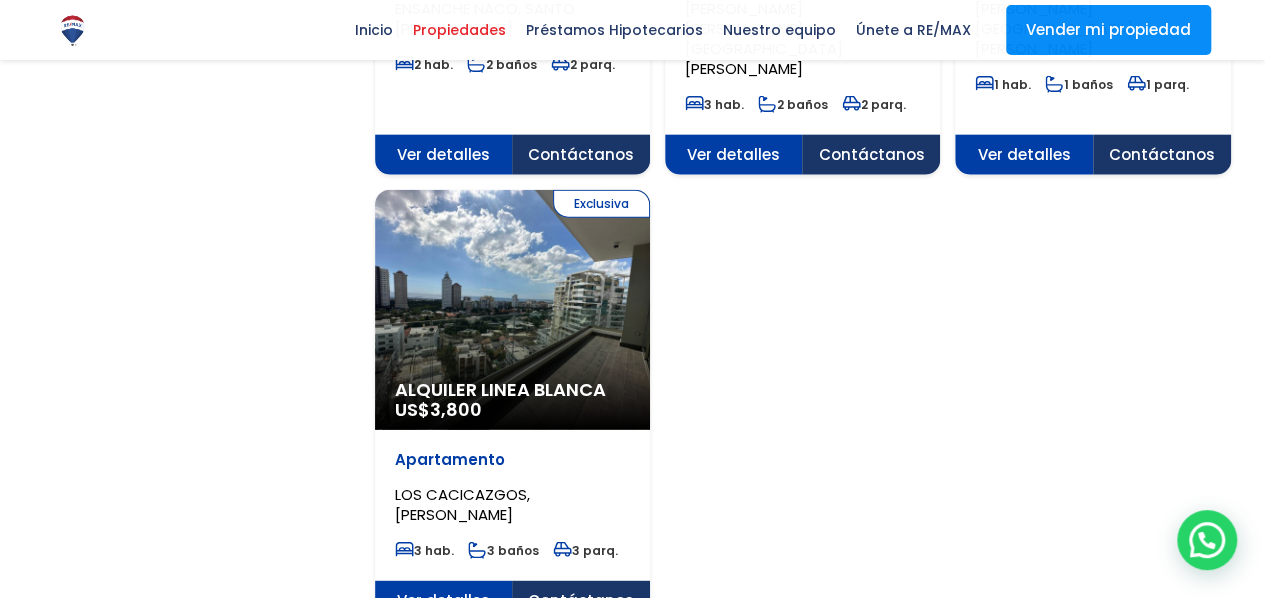 click on "Exclusiva
Alquiler Linea Blanca
US$  3,800" at bounding box center (512, -2000) 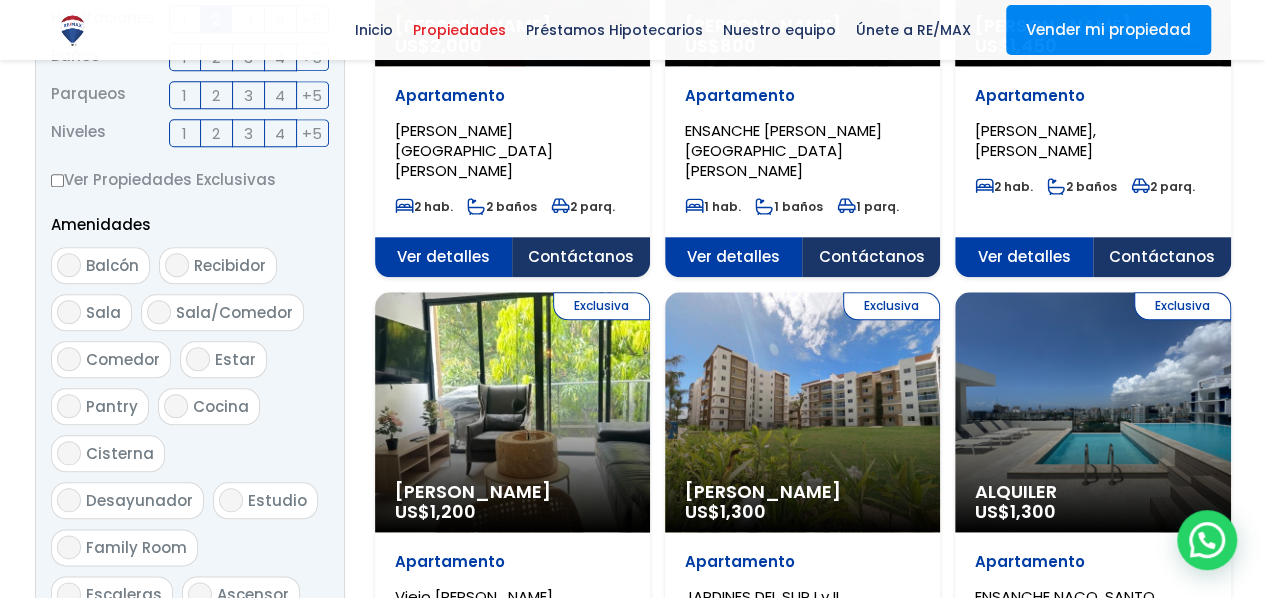 scroll, scrollTop: 600, scrollLeft: 0, axis: vertical 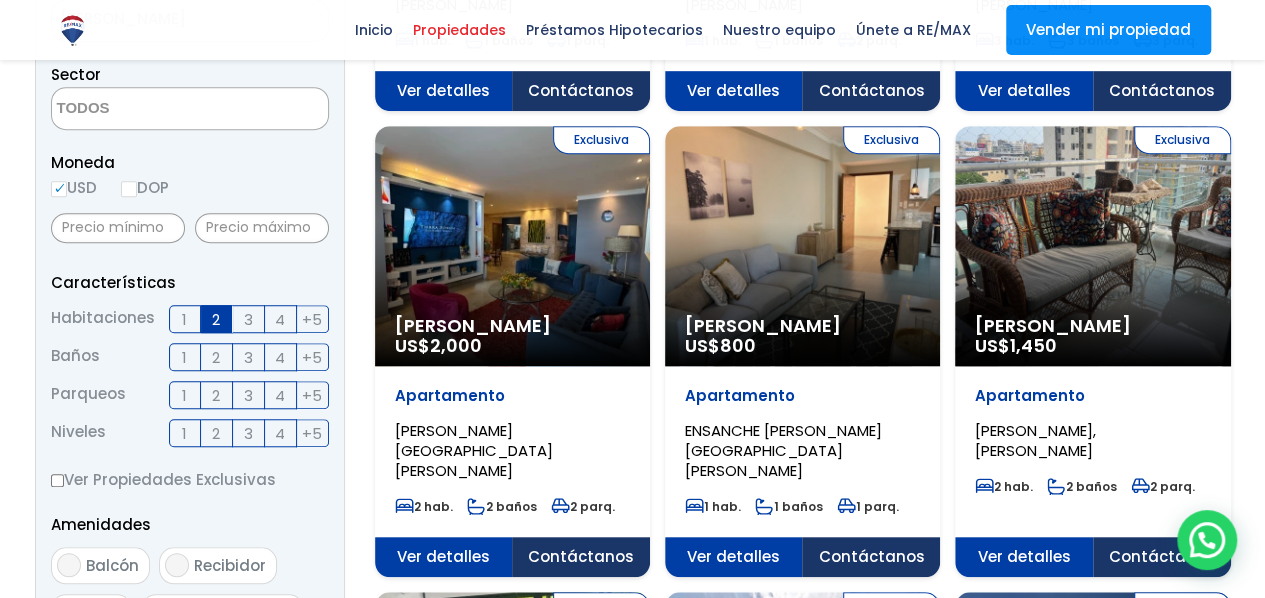 click on "Exclusiva
Alquiler Amueblado
US$  1,450" at bounding box center (512, -200) 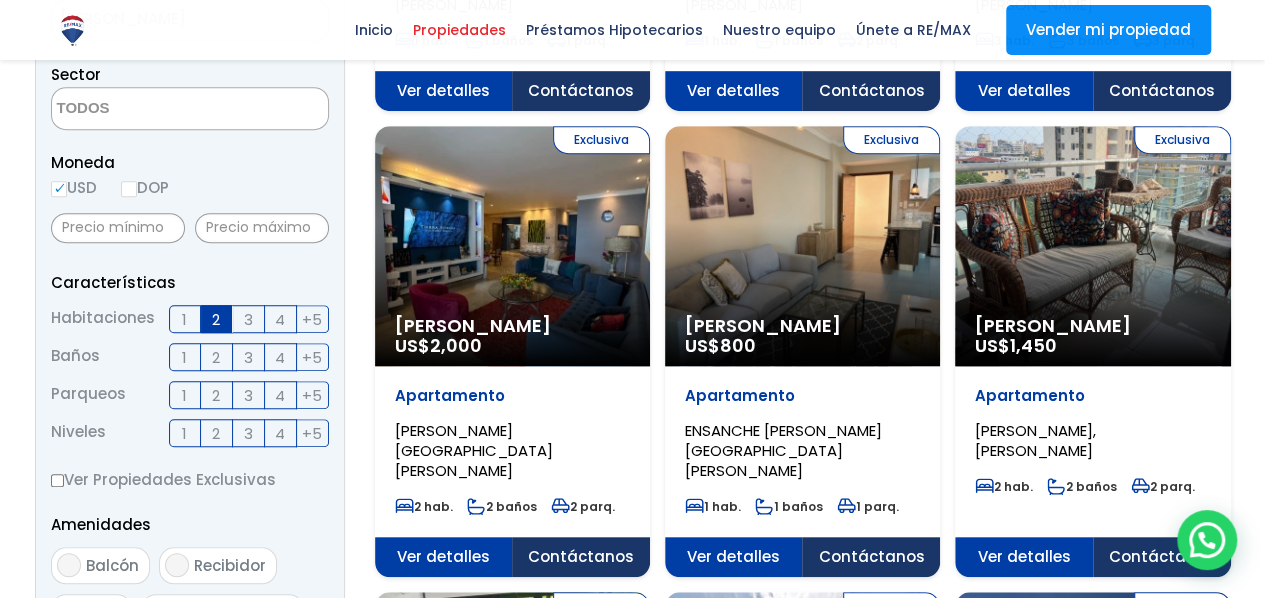 scroll, scrollTop: 600, scrollLeft: 0, axis: vertical 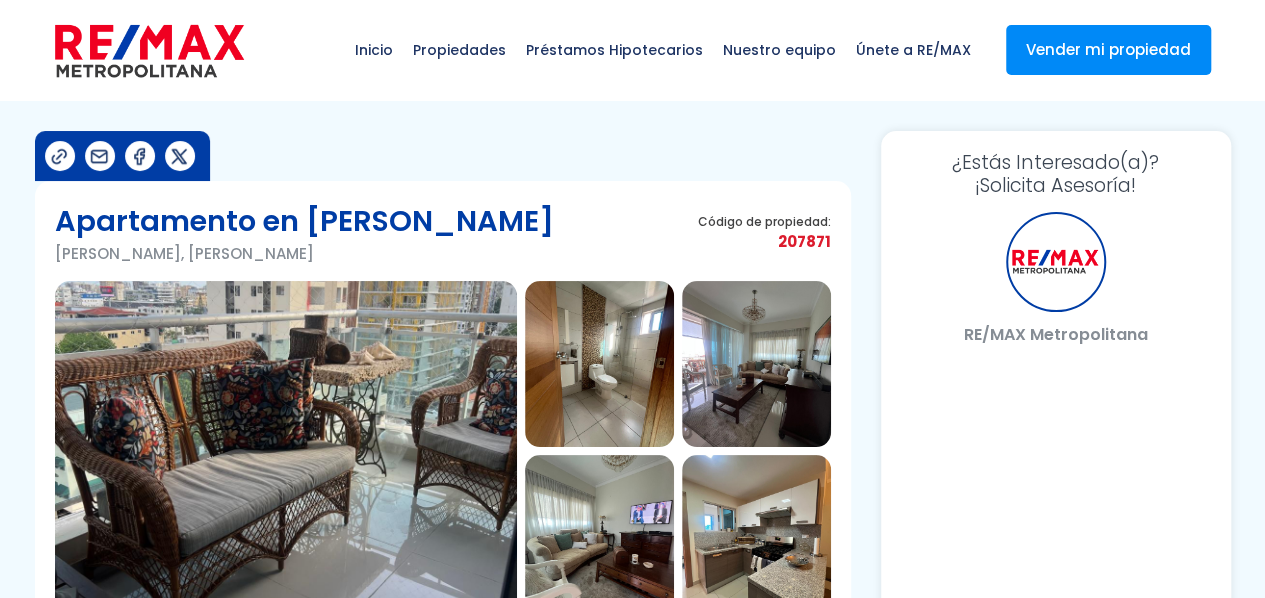 select on "DO" 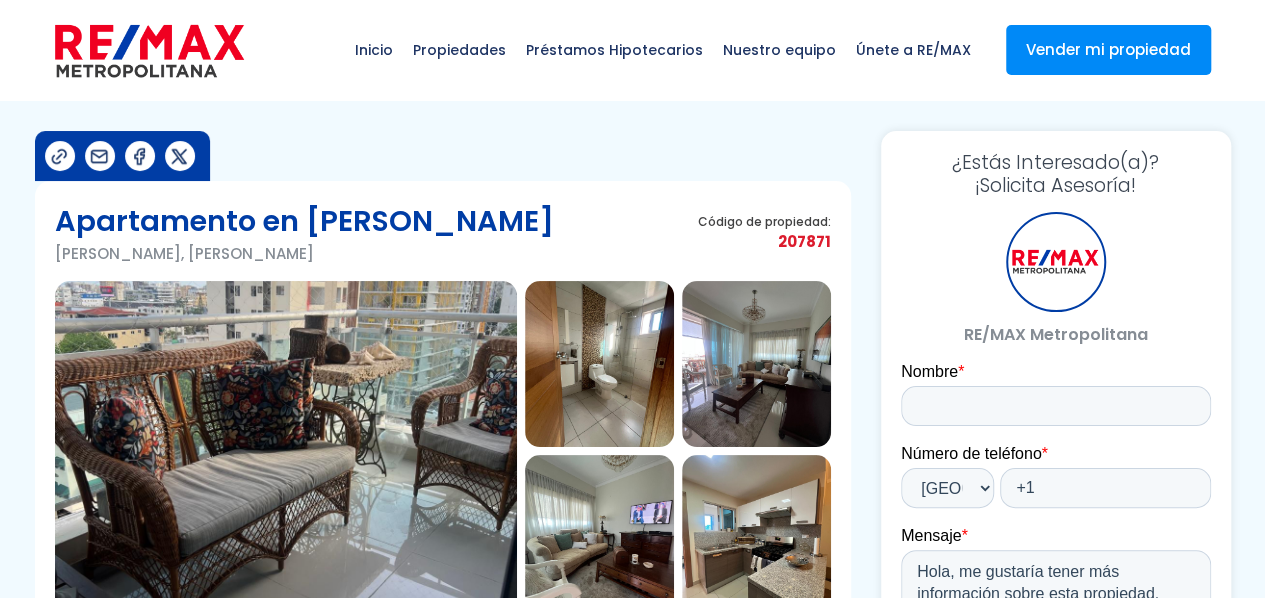 scroll, scrollTop: 0, scrollLeft: 0, axis: both 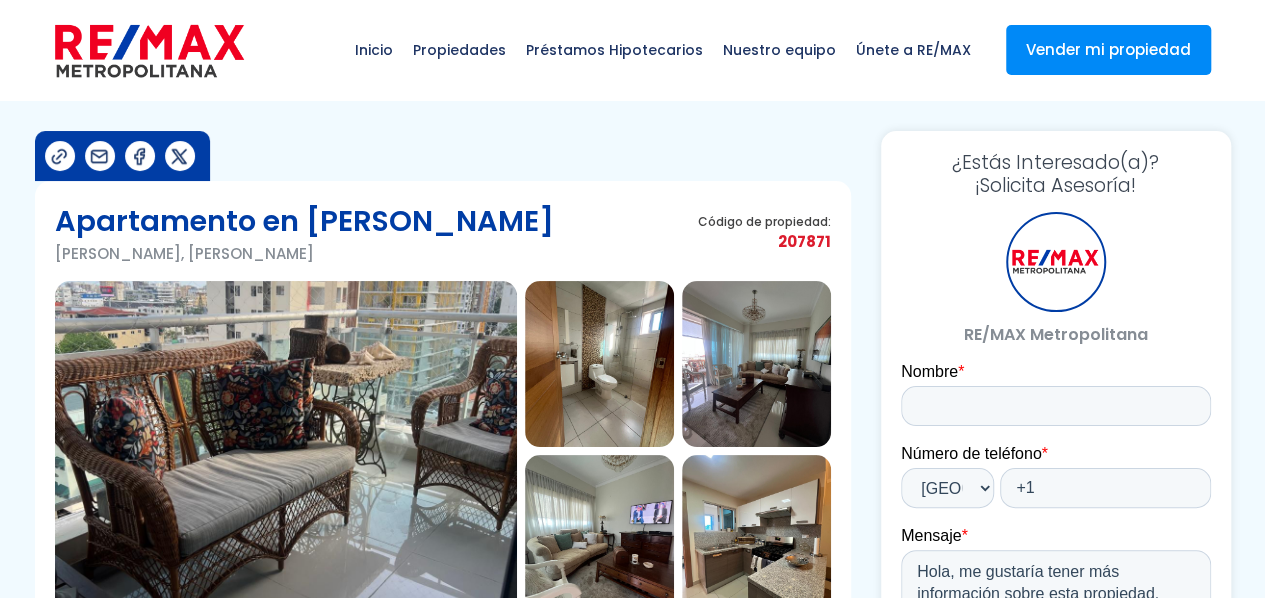 click at bounding box center [599, 364] 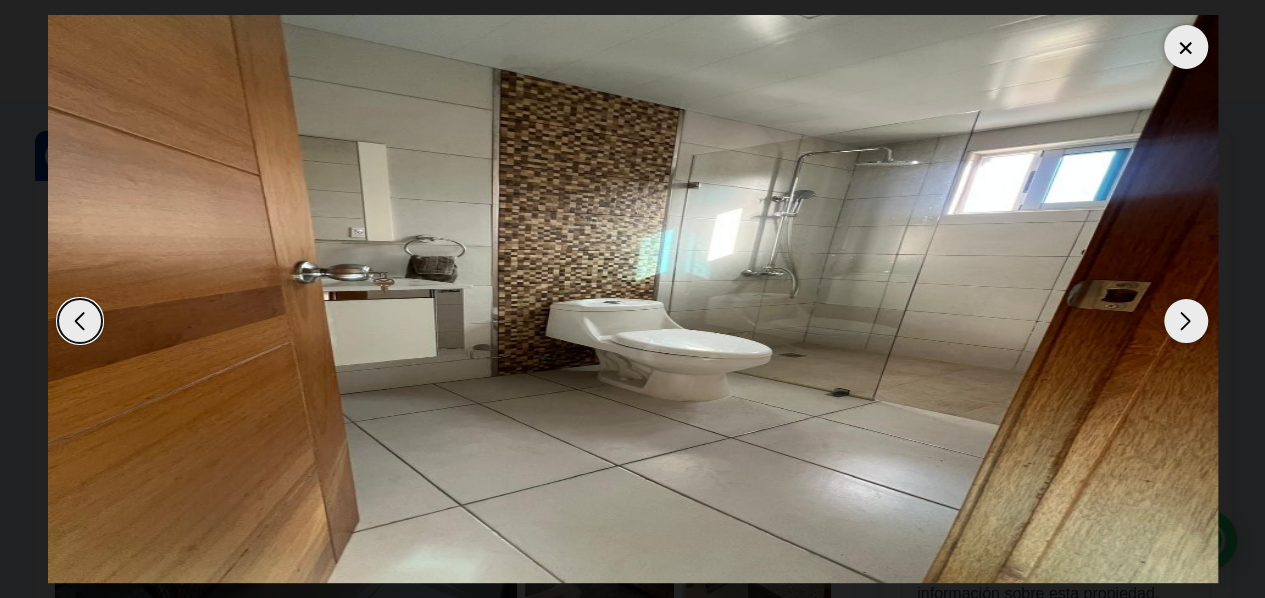 click at bounding box center [1186, 321] 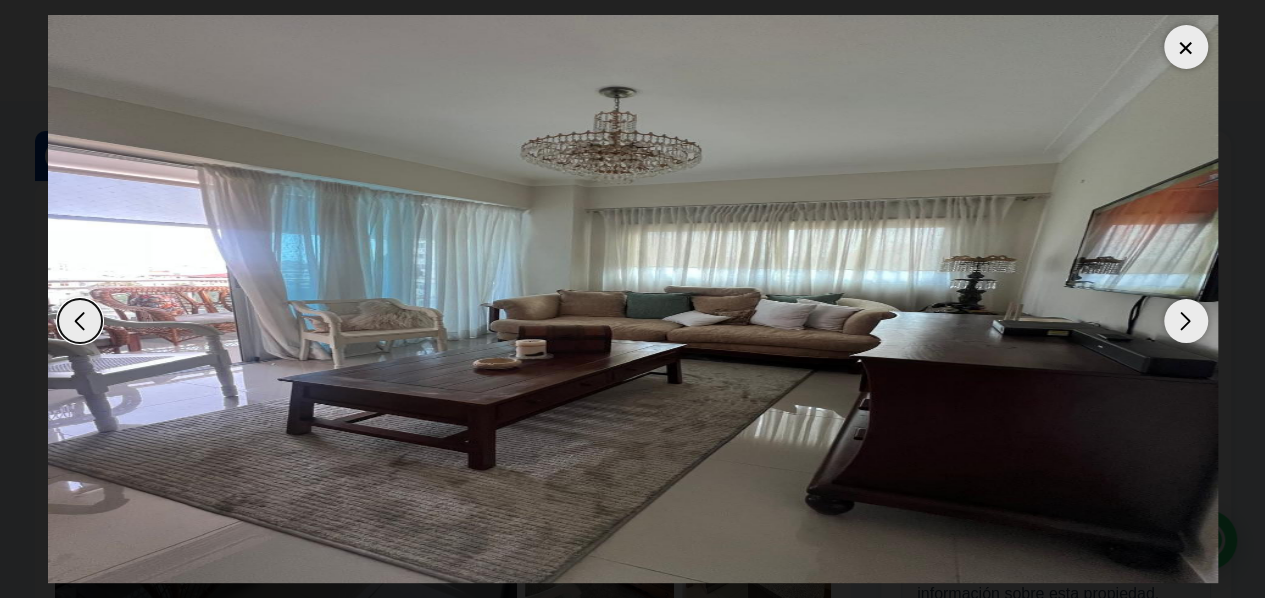 click at bounding box center [1186, 321] 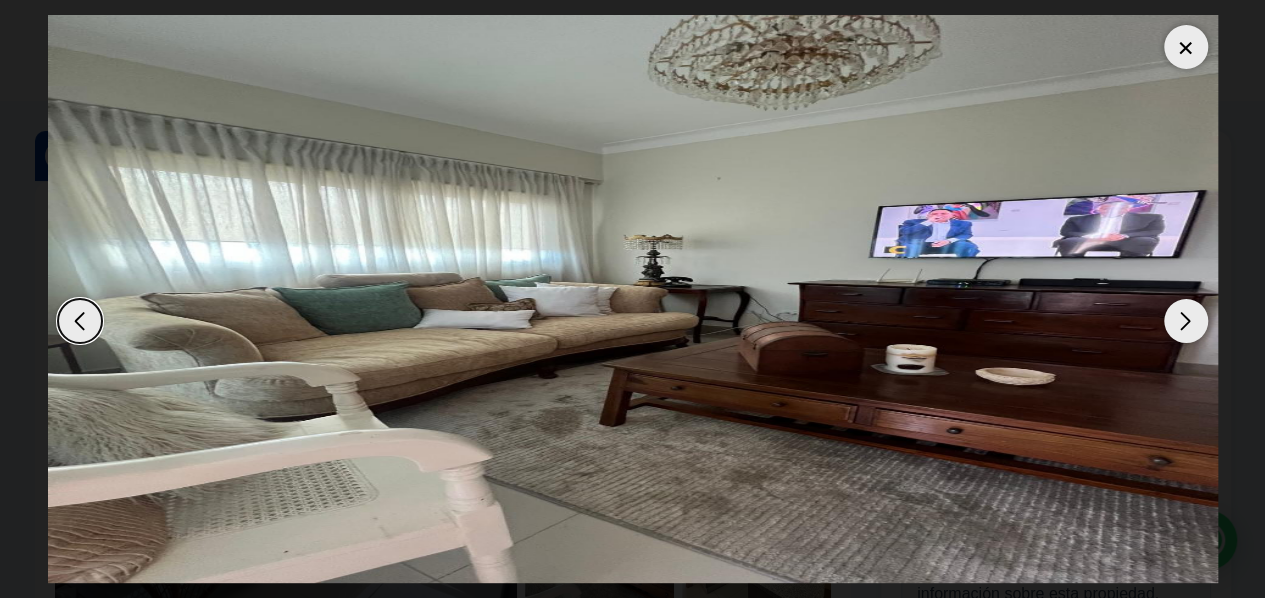 click at bounding box center (1186, 321) 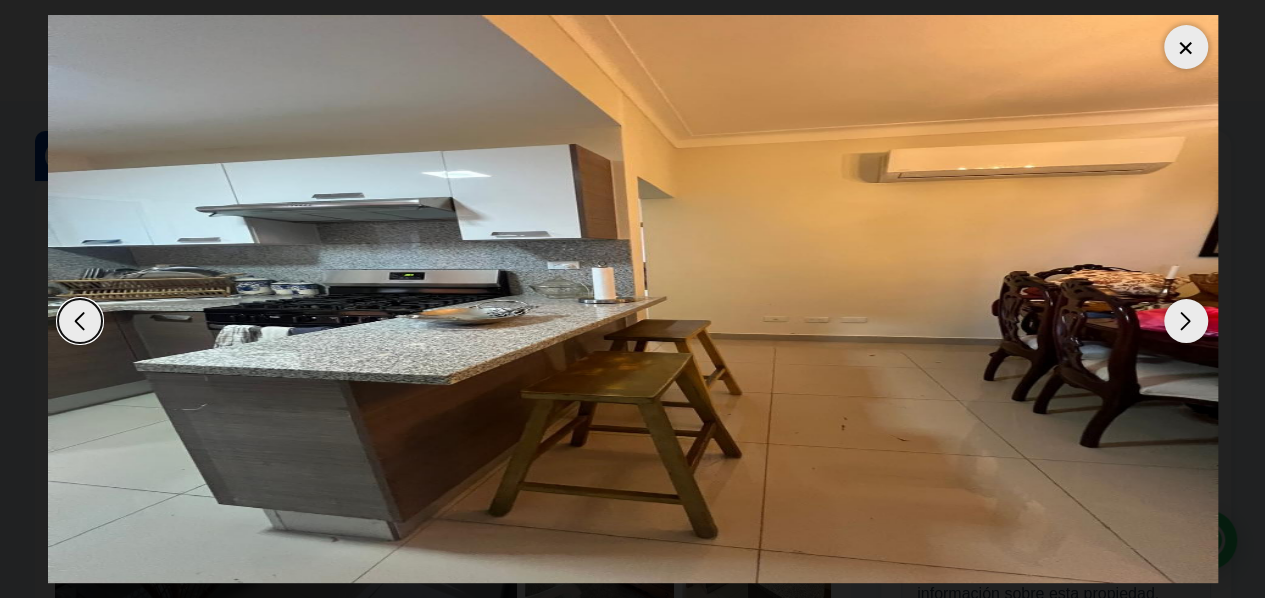 click at bounding box center [1186, 321] 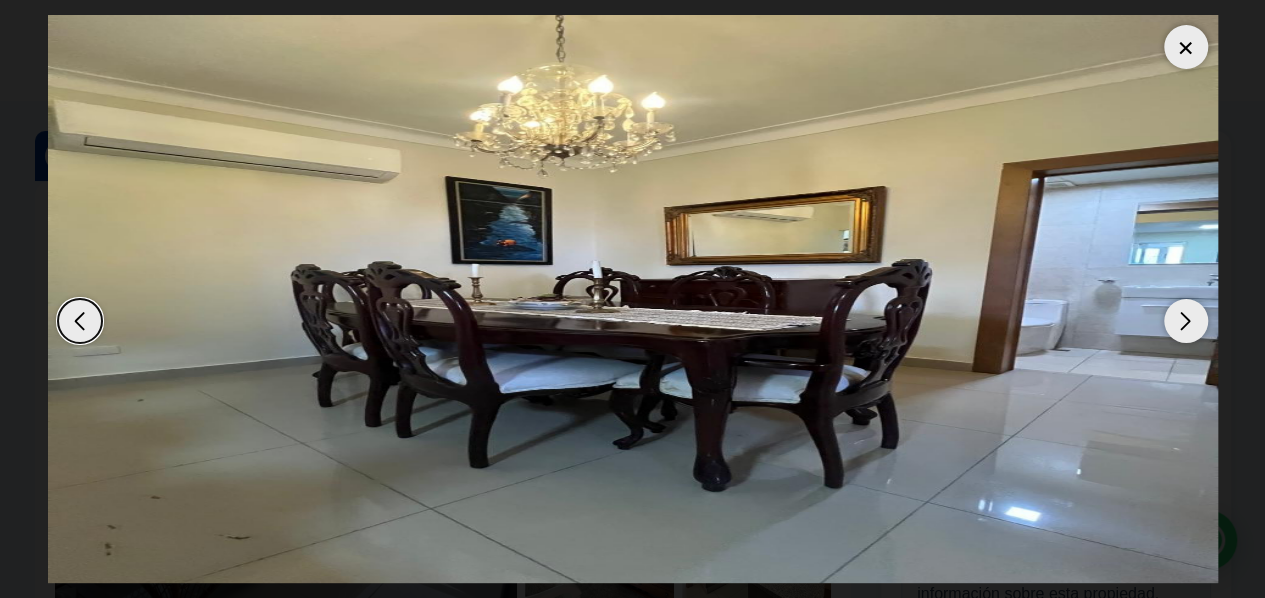 click at bounding box center (1186, 321) 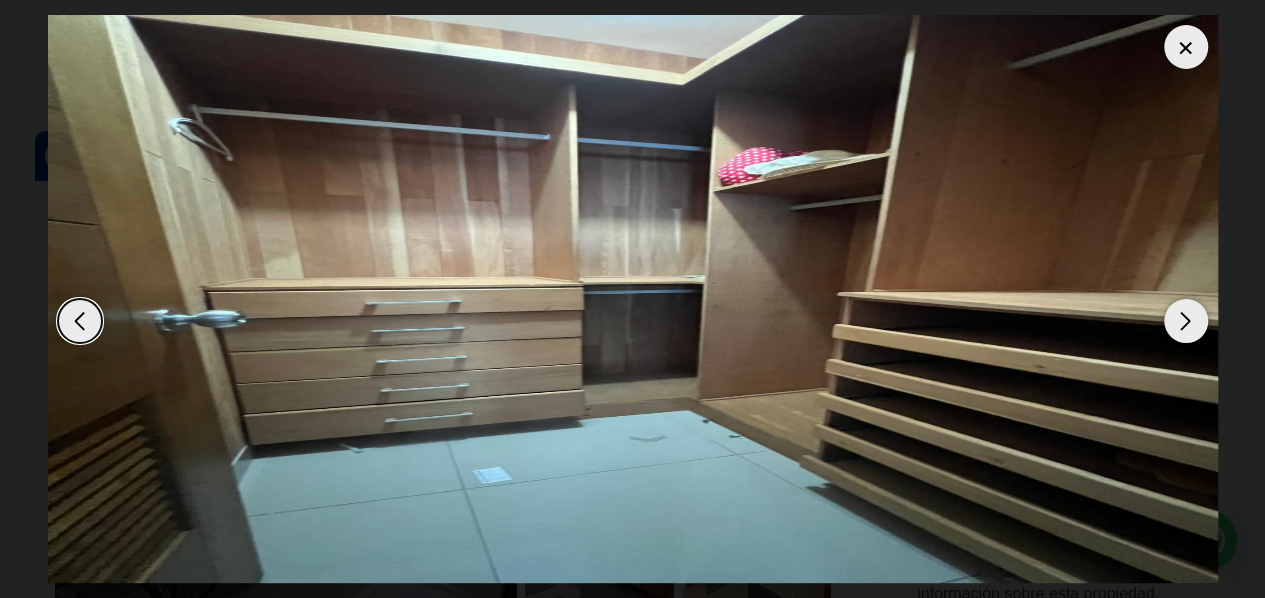 click at bounding box center (1186, 321) 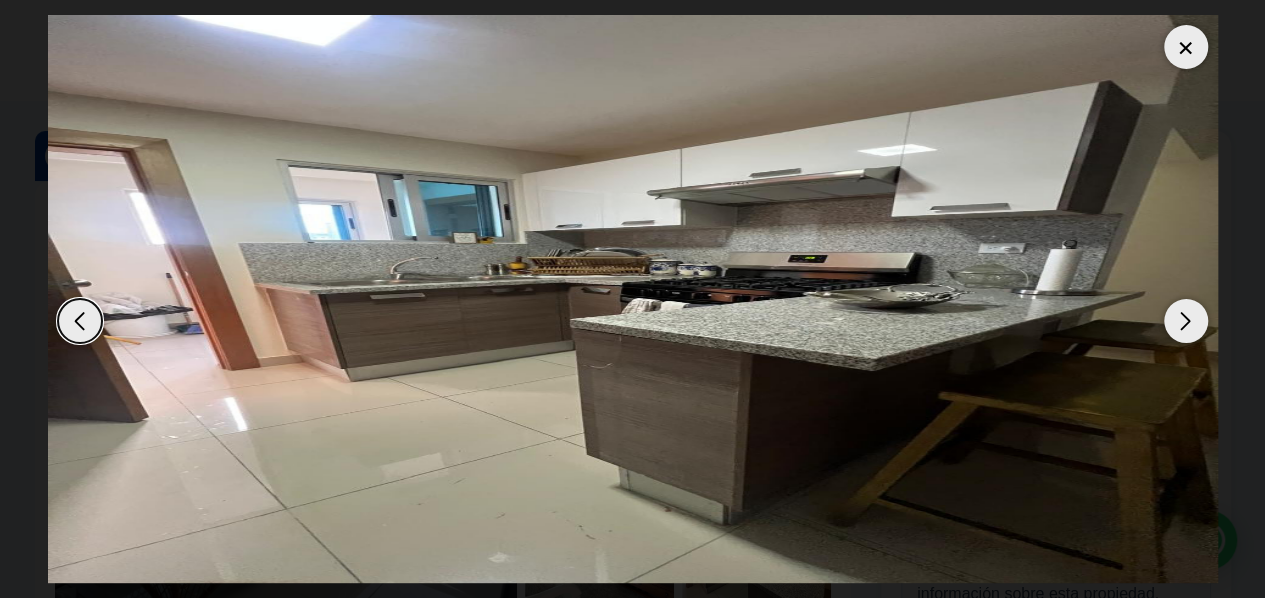 click at bounding box center [1186, 321] 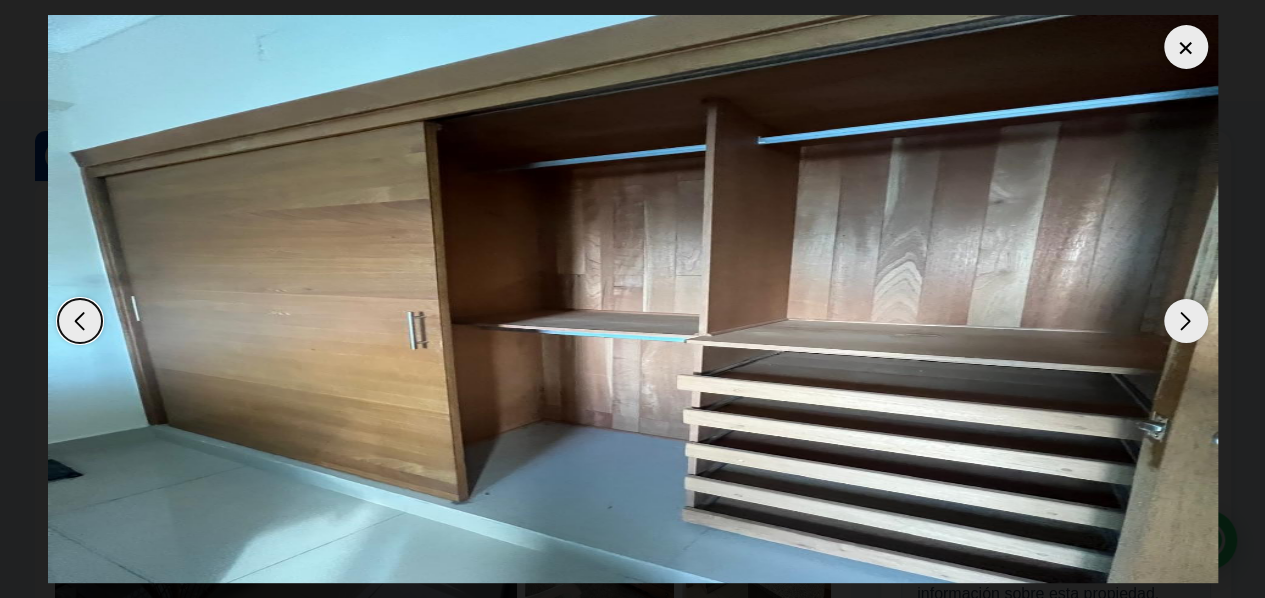 click at bounding box center [1186, 321] 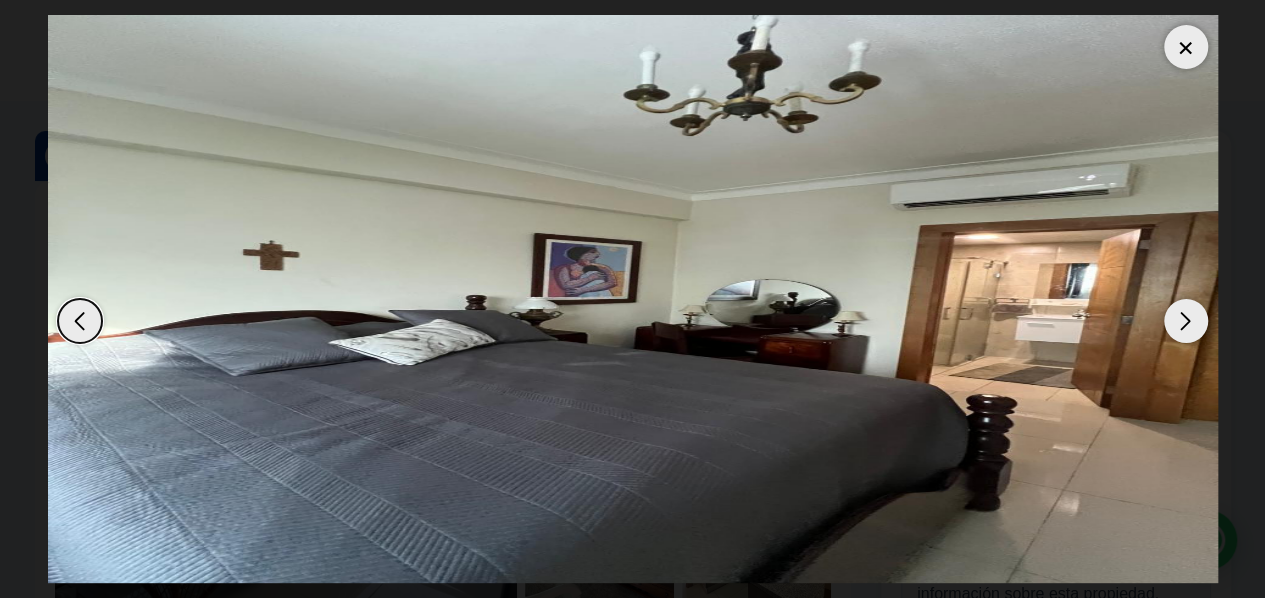 click at bounding box center (1186, 321) 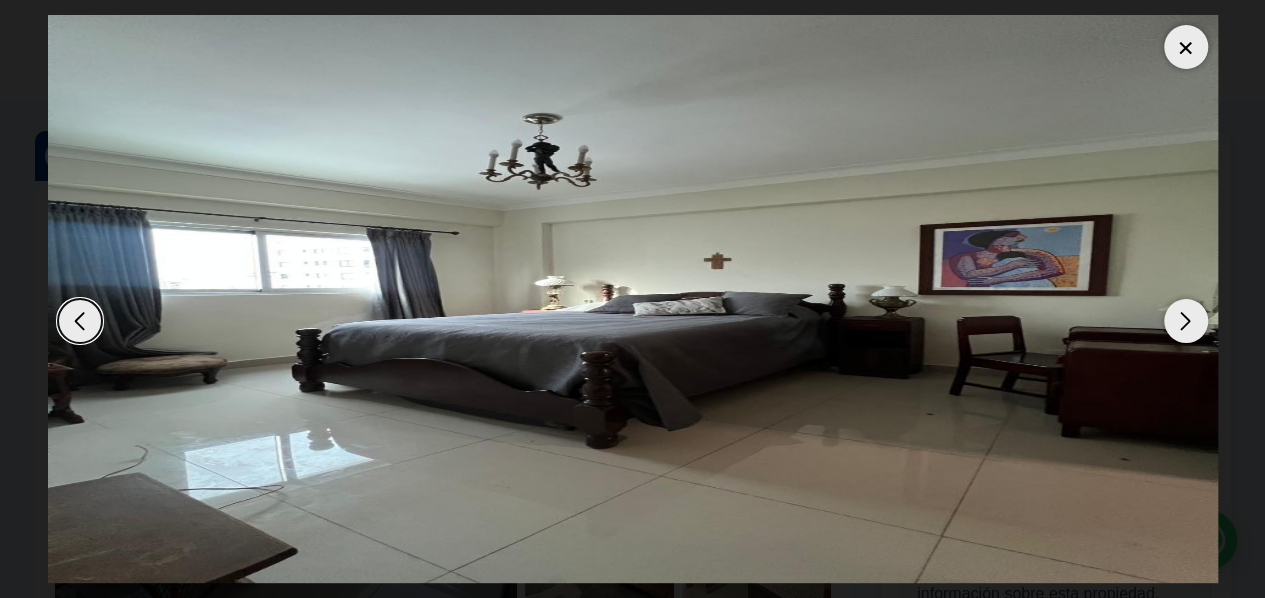 click at bounding box center [1186, 321] 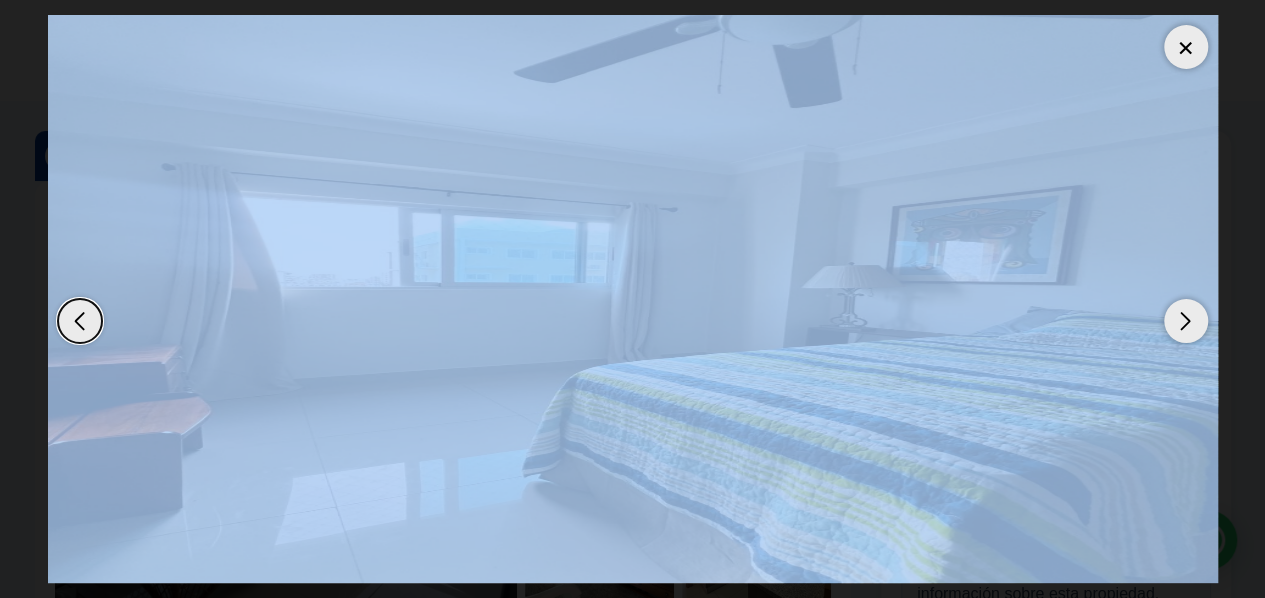 click at bounding box center [1186, 321] 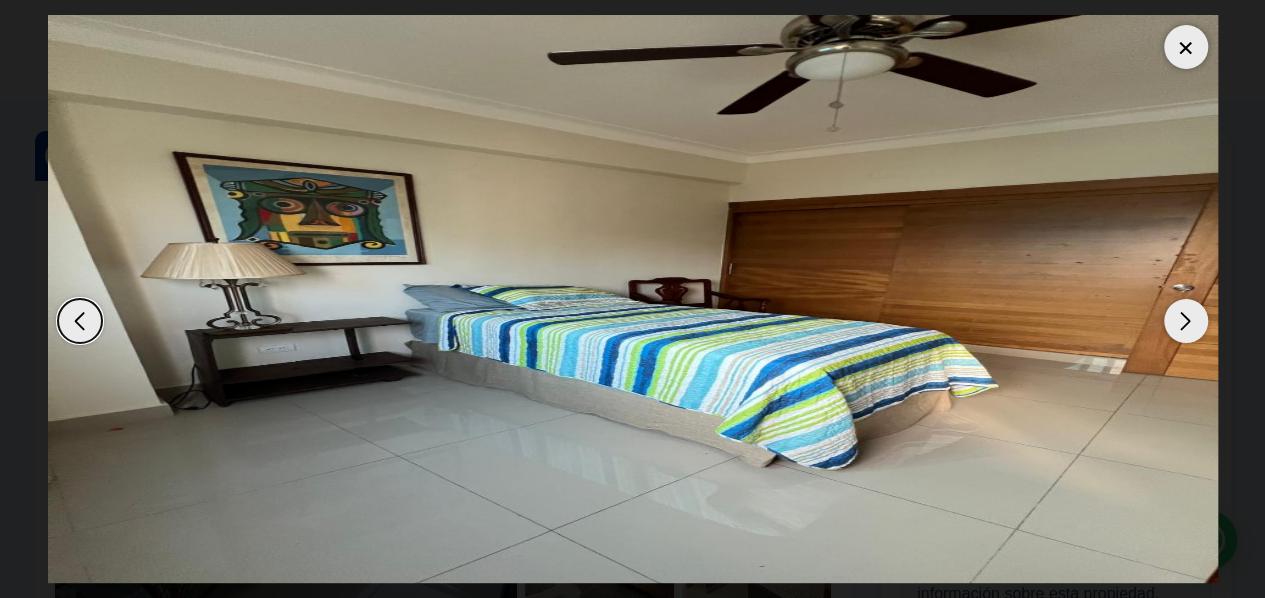 click at bounding box center (1186, 321) 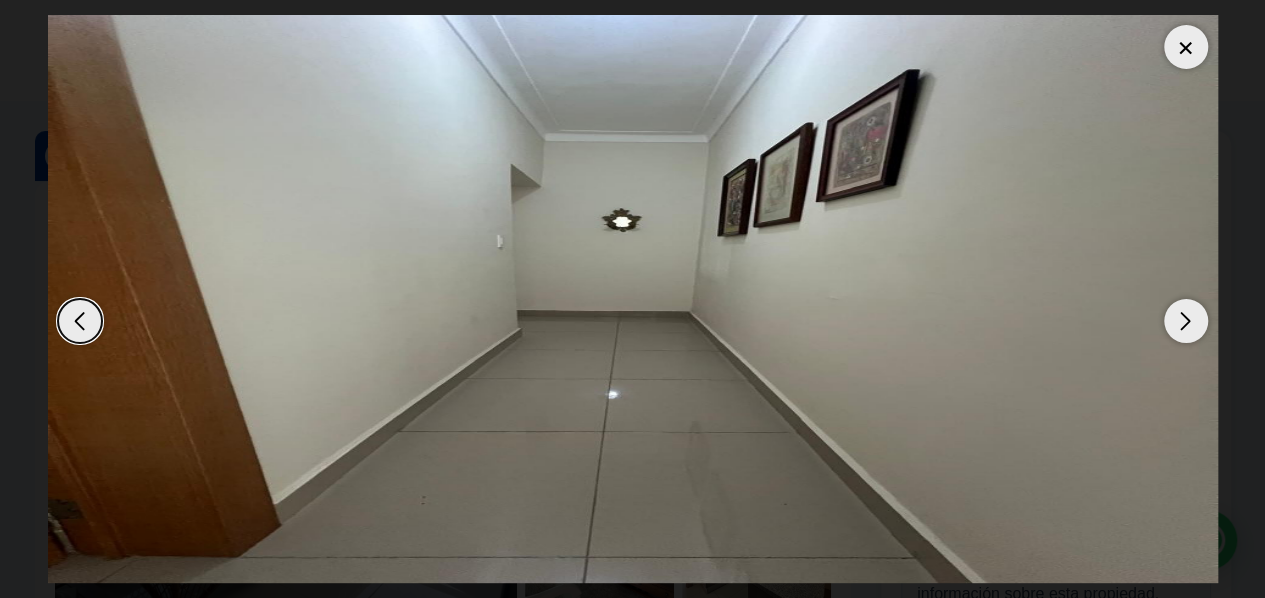 click at bounding box center [1186, 321] 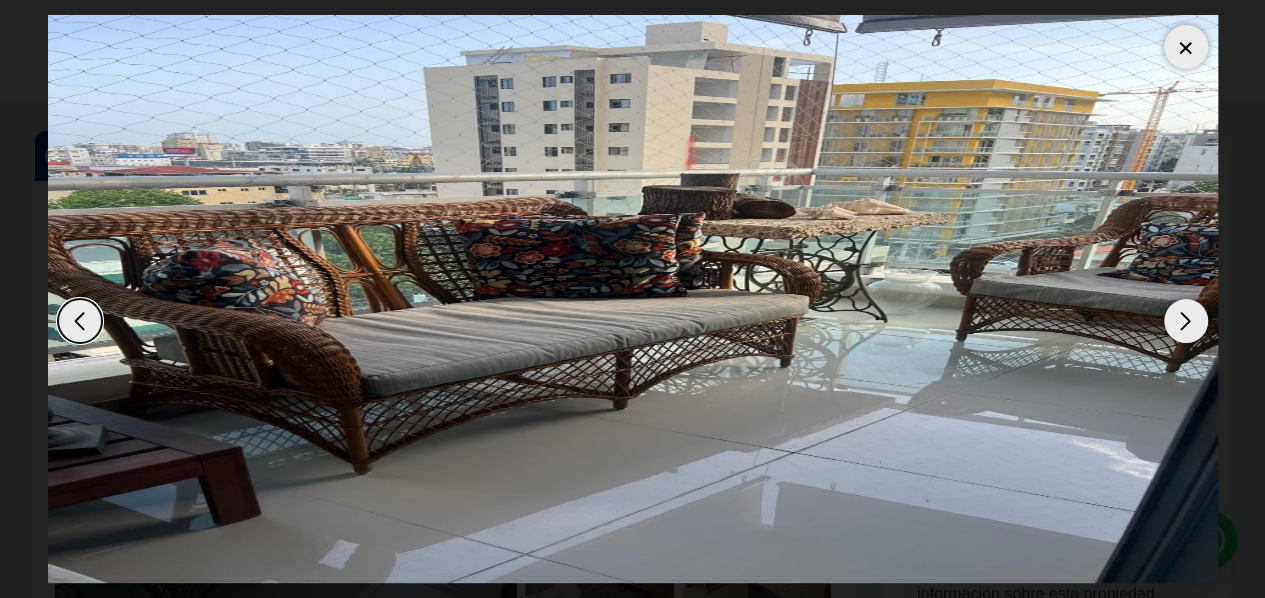 click at bounding box center (1186, 321) 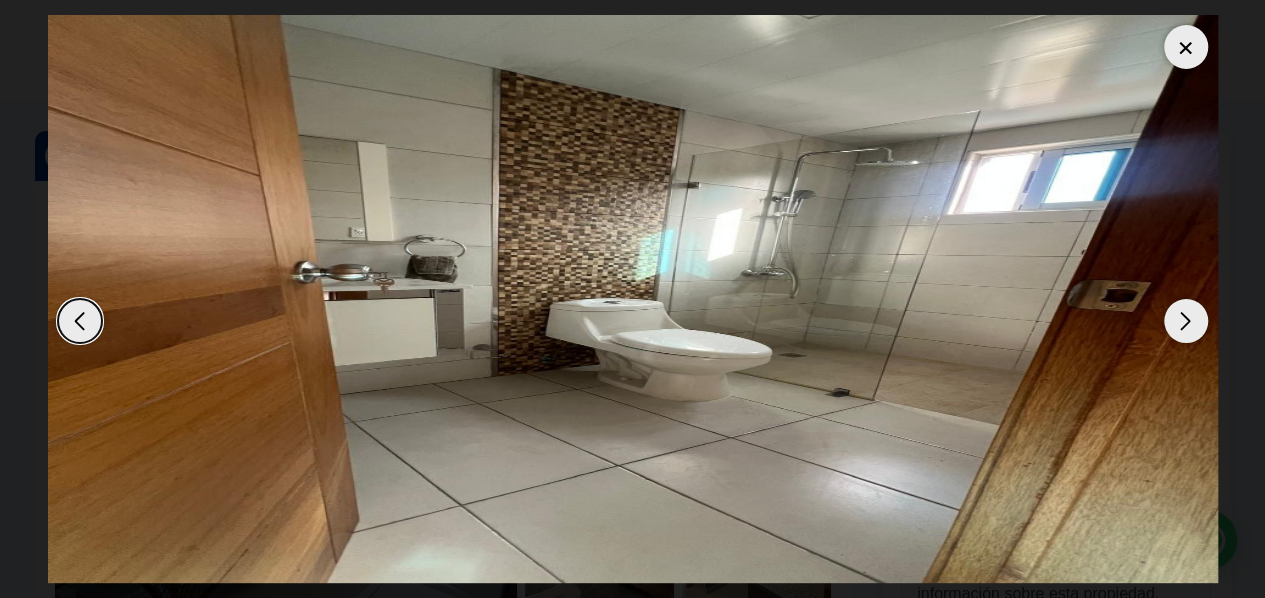 click at bounding box center (1186, 321) 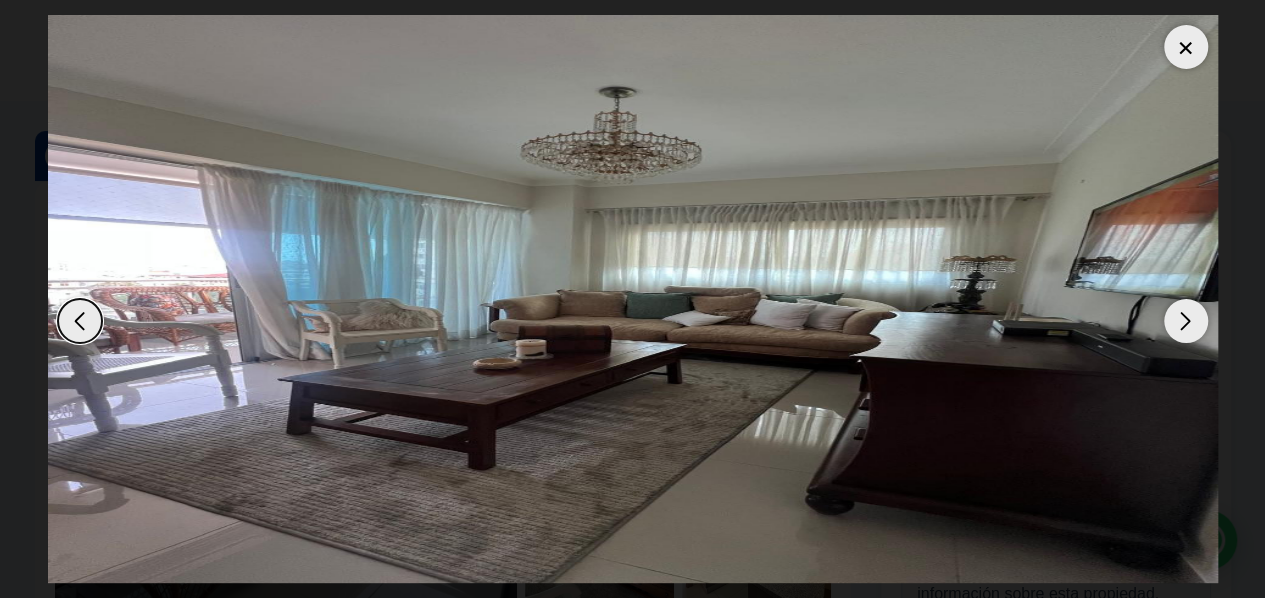 click at bounding box center (1186, 47) 